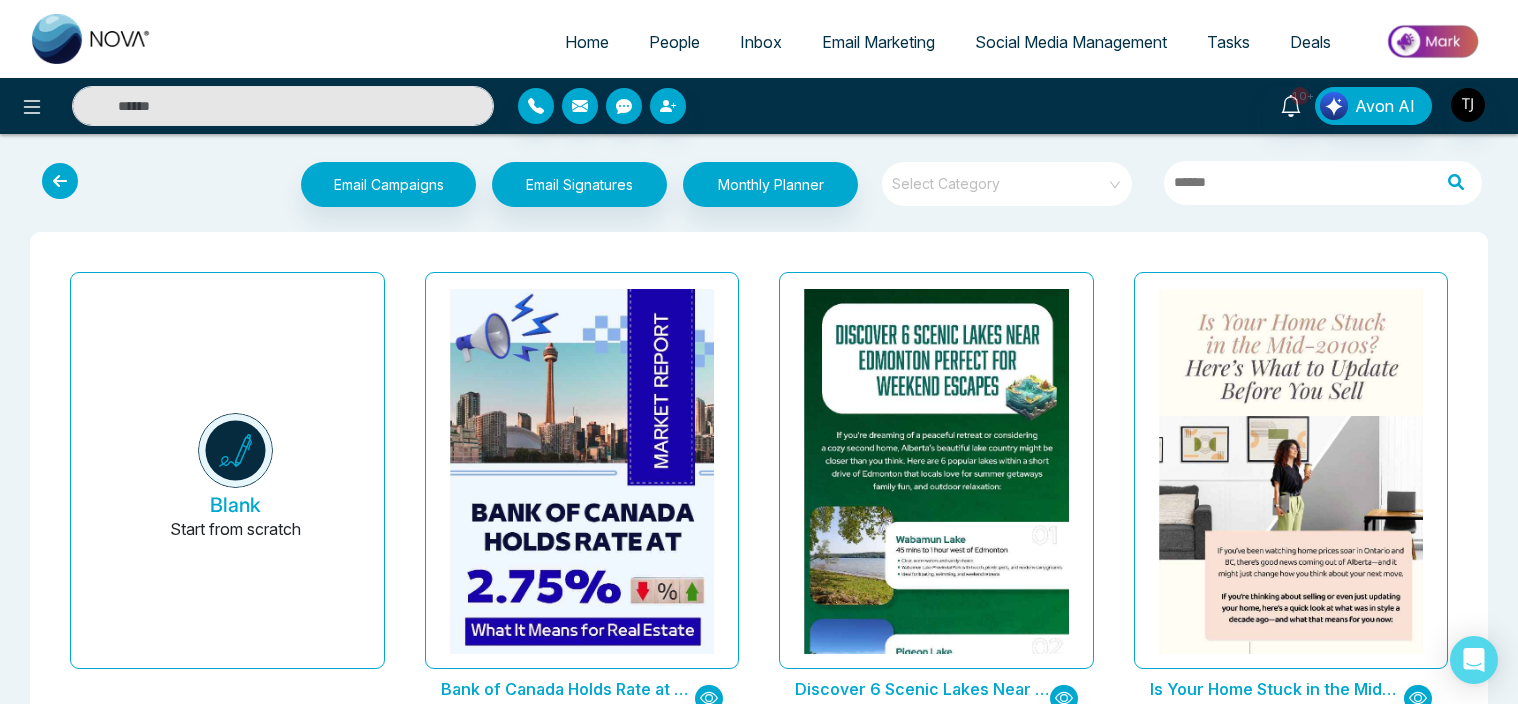 scroll, scrollTop: 0, scrollLeft: 0, axis: both 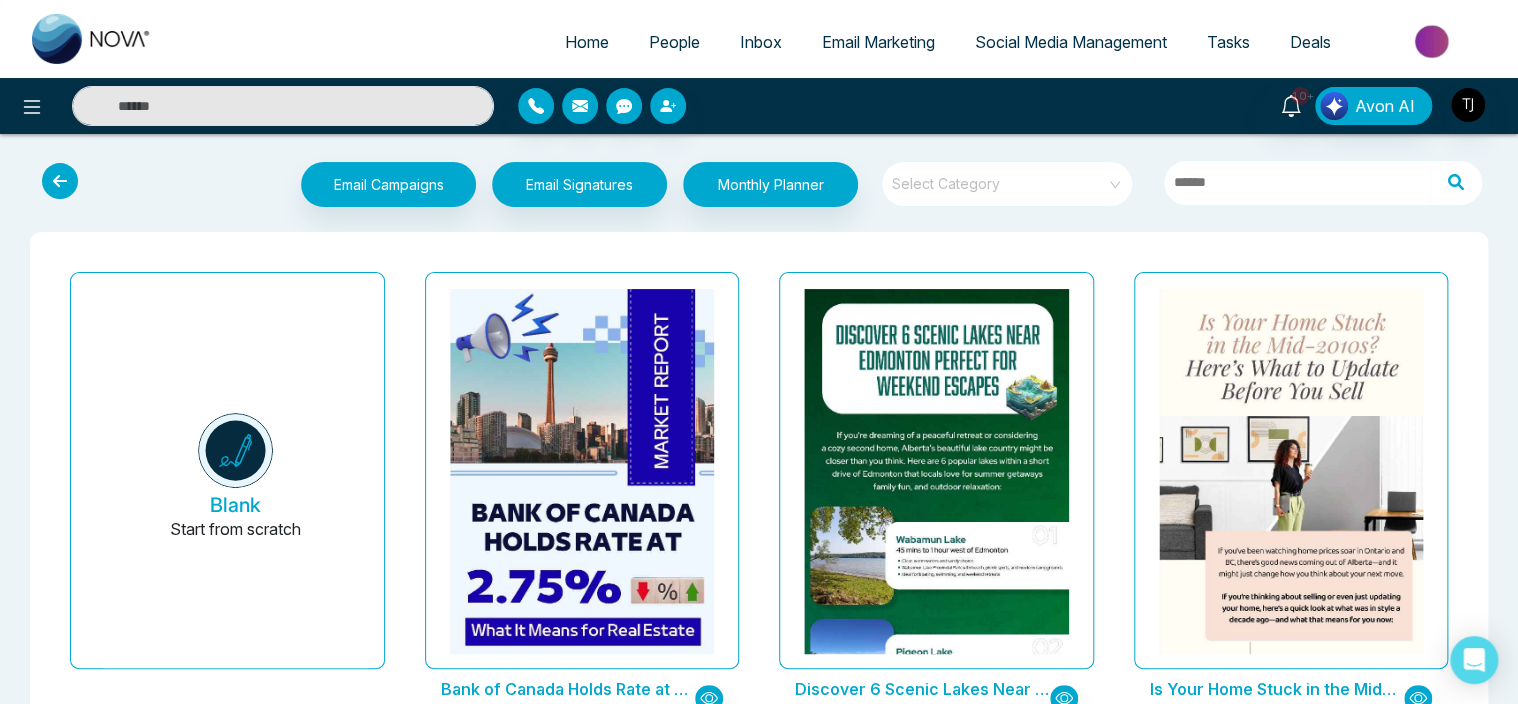 click on "Email Marketing" at bounding box center [878, 42] 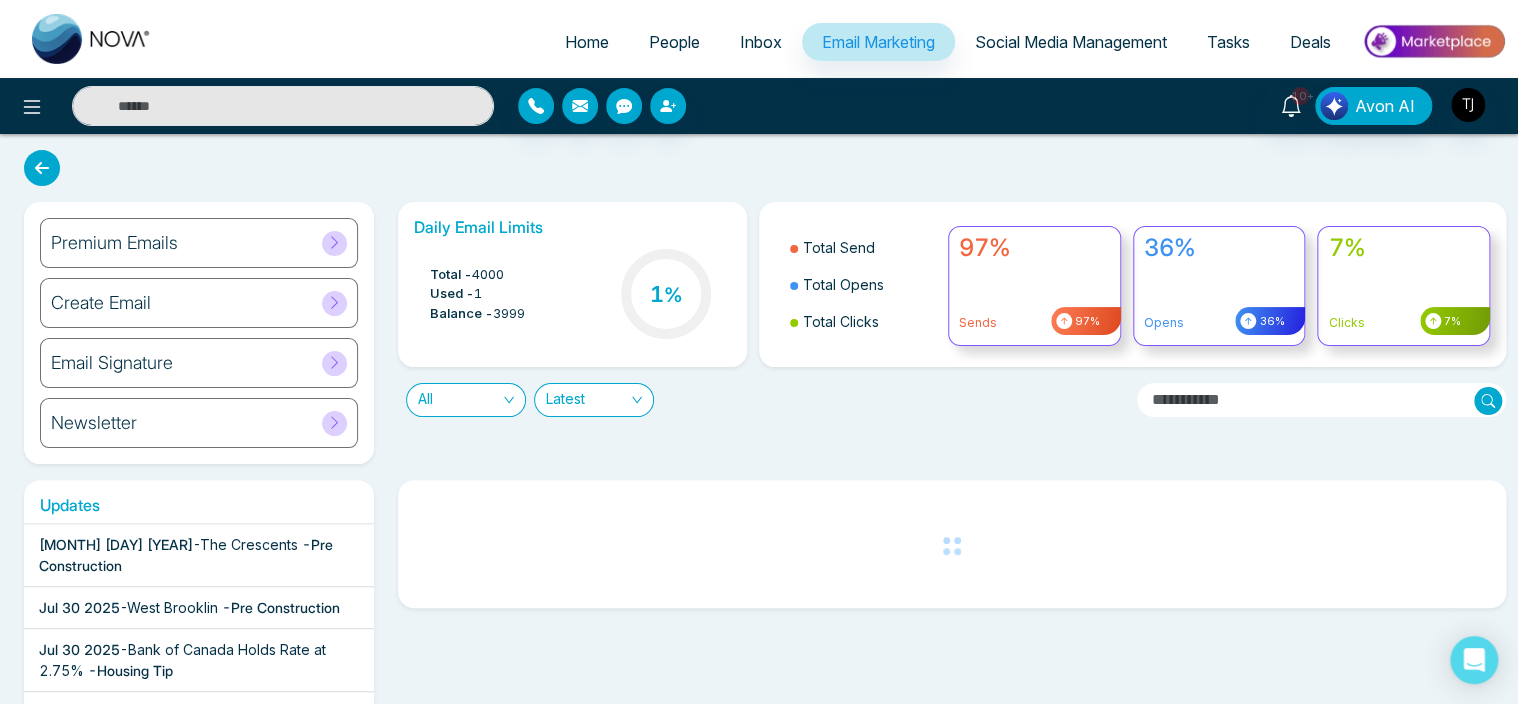 click on "Premium Emails" at bounding box center (199, 243) 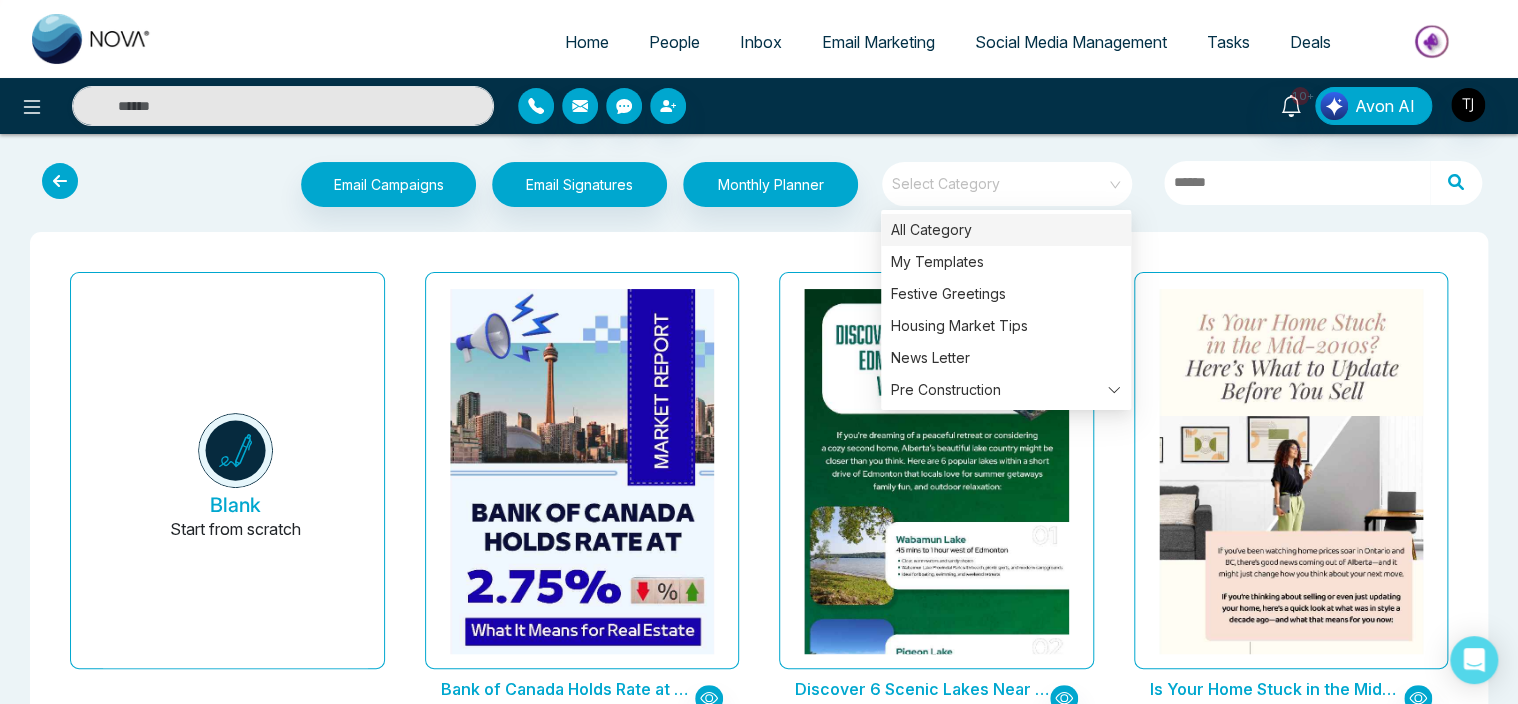 click on "Select Category" at bounding box center [1007, 184] 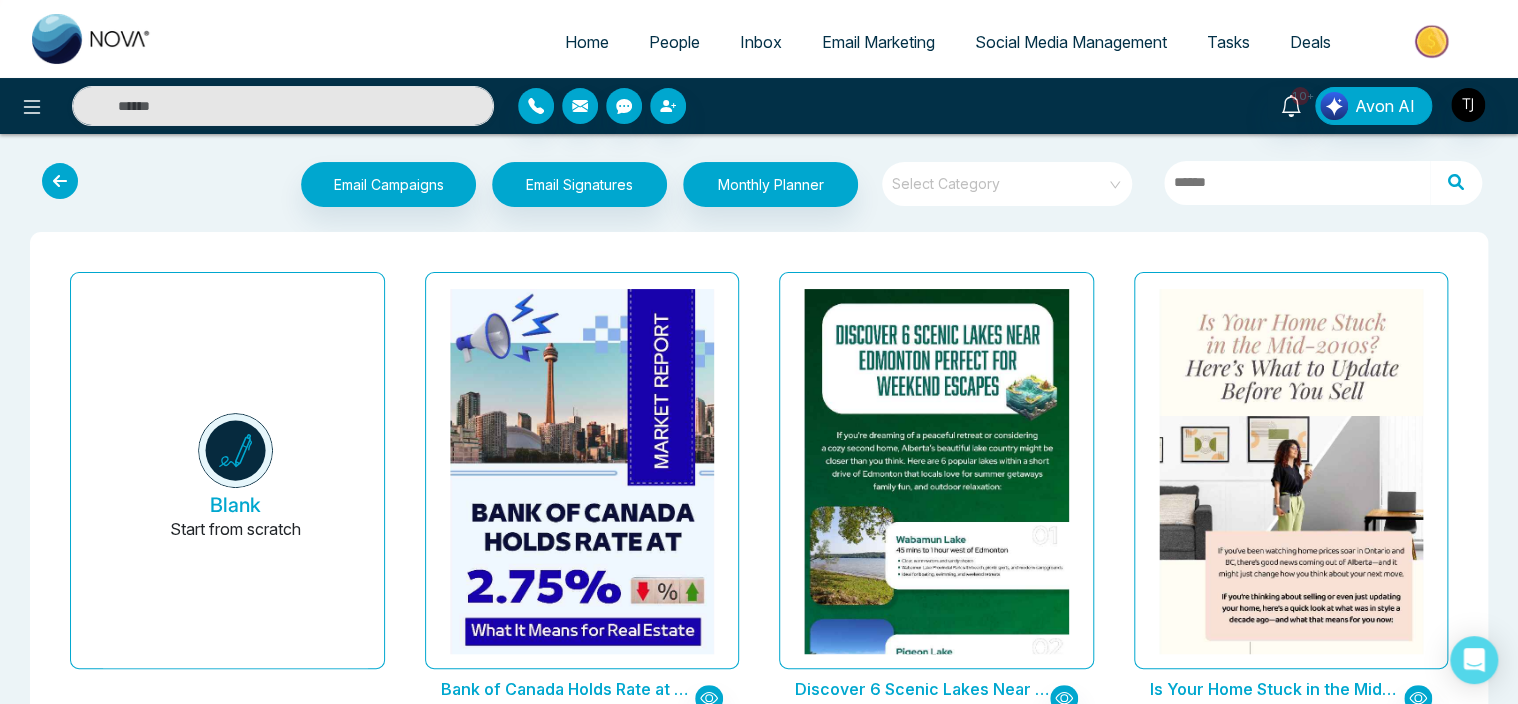 click on "Email Marketing" at bounding box center [878, 42] 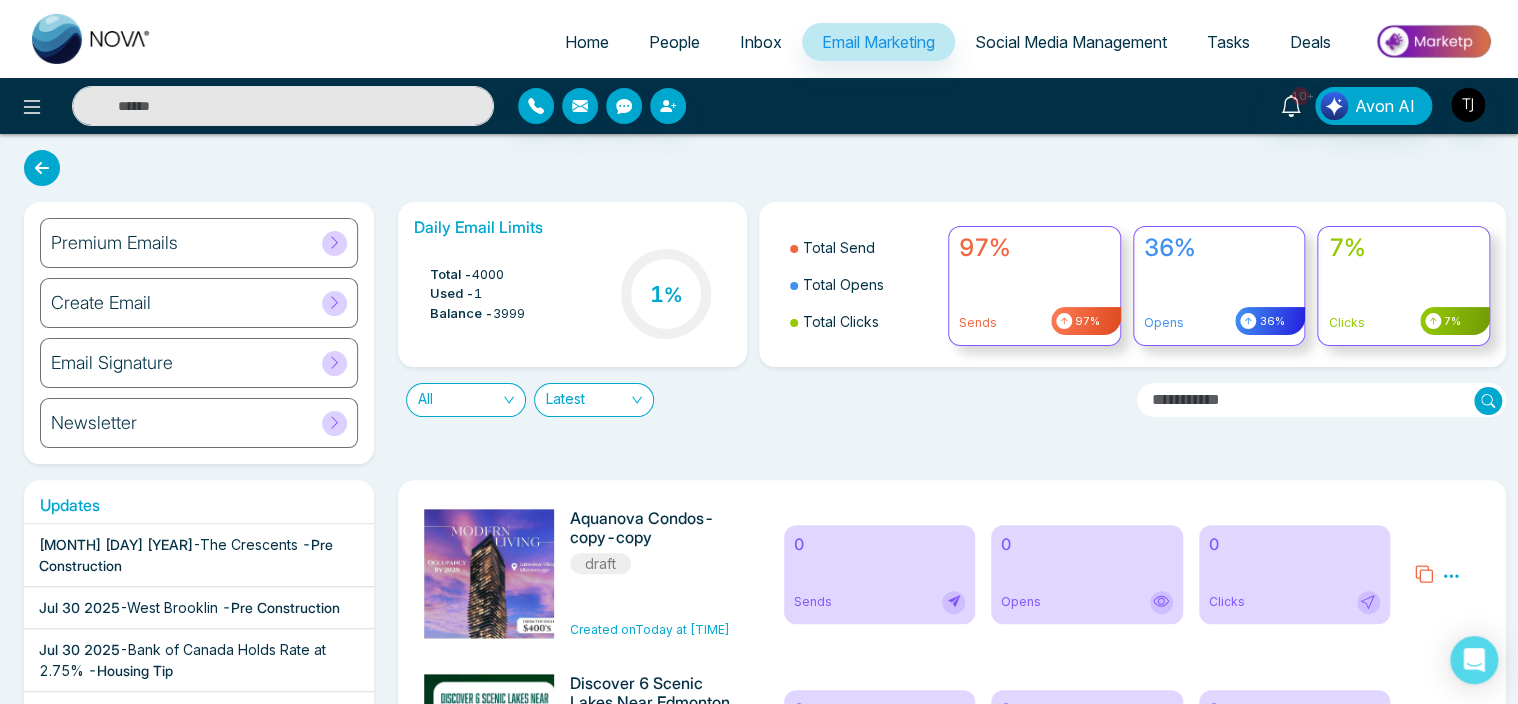 click on "Premium Emails" at bounding box center [199, 243] 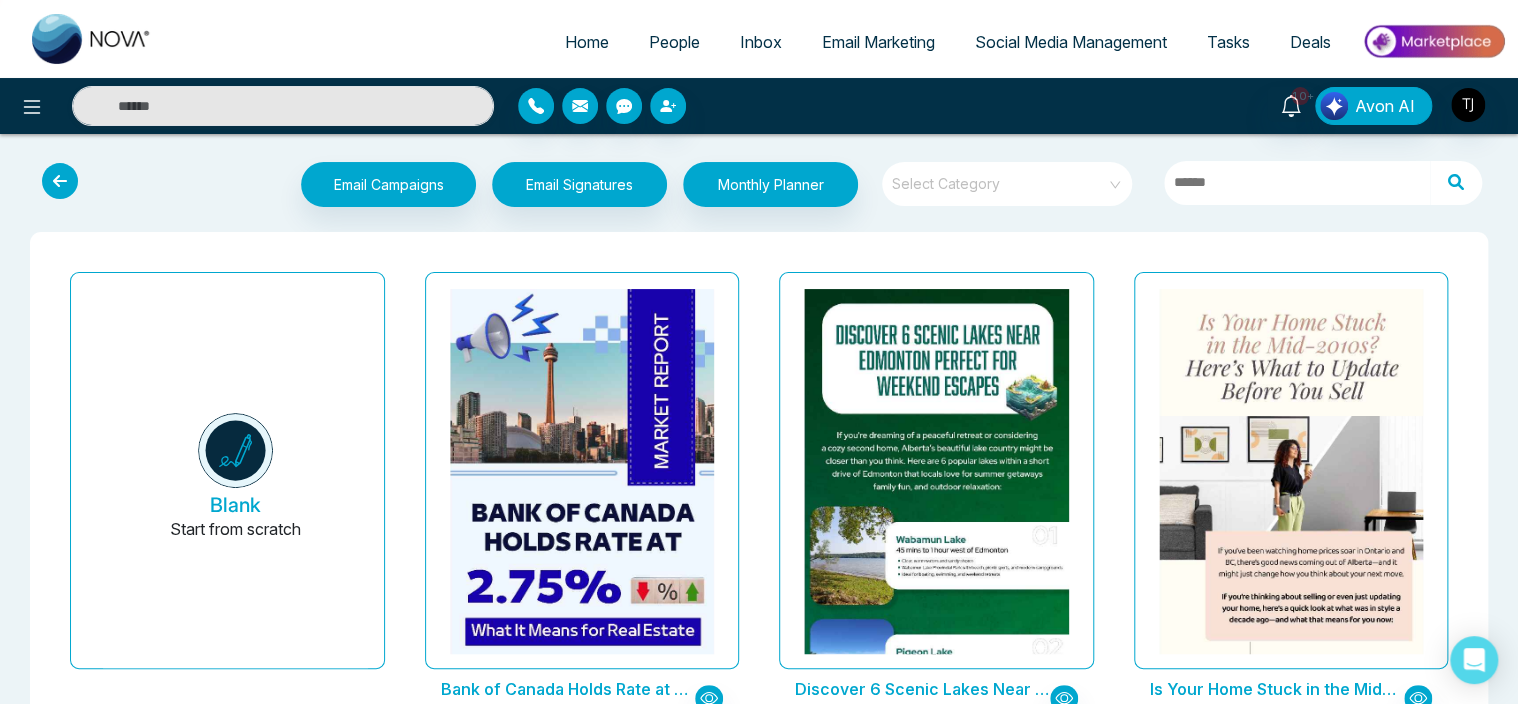 click on "Select Category" at bounding box center [1007, 184] 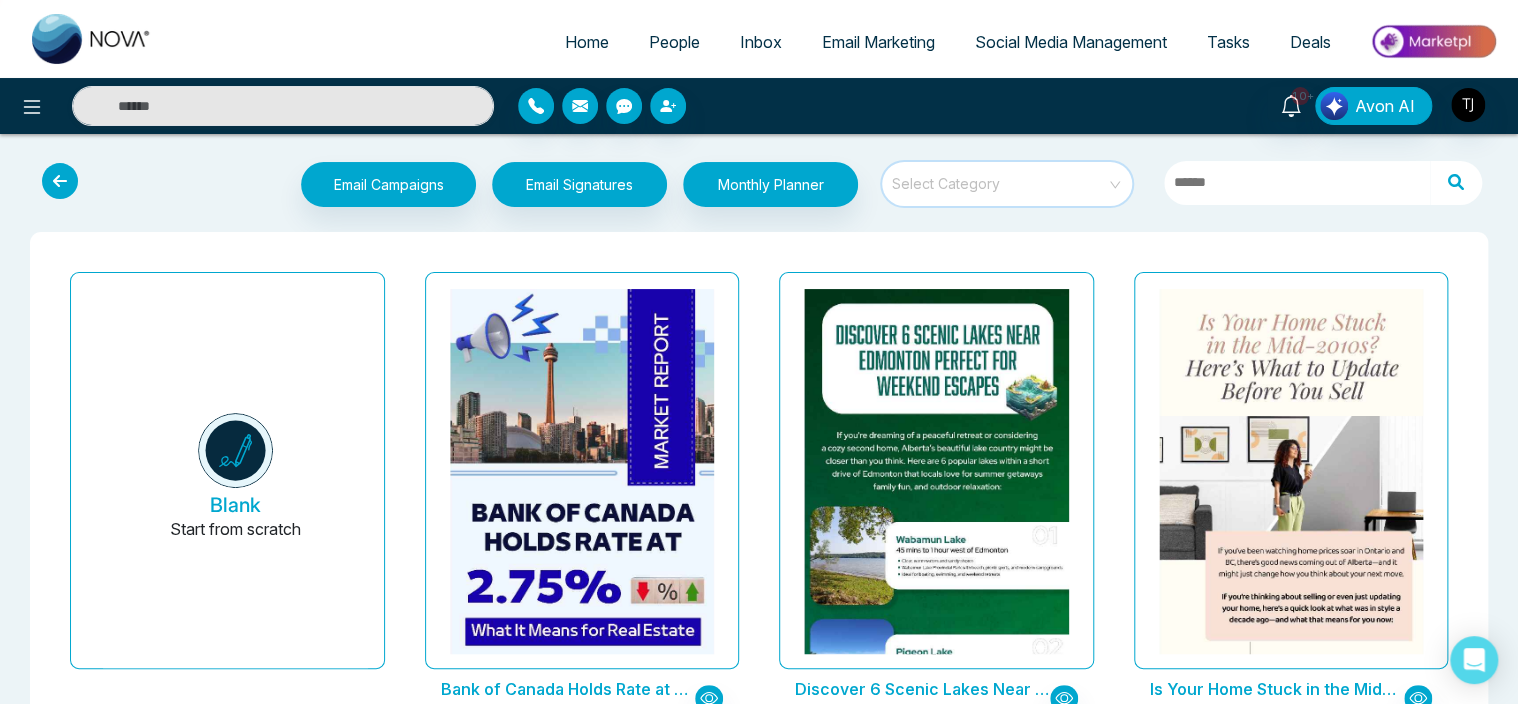 click at bounding box center (1000, 177) 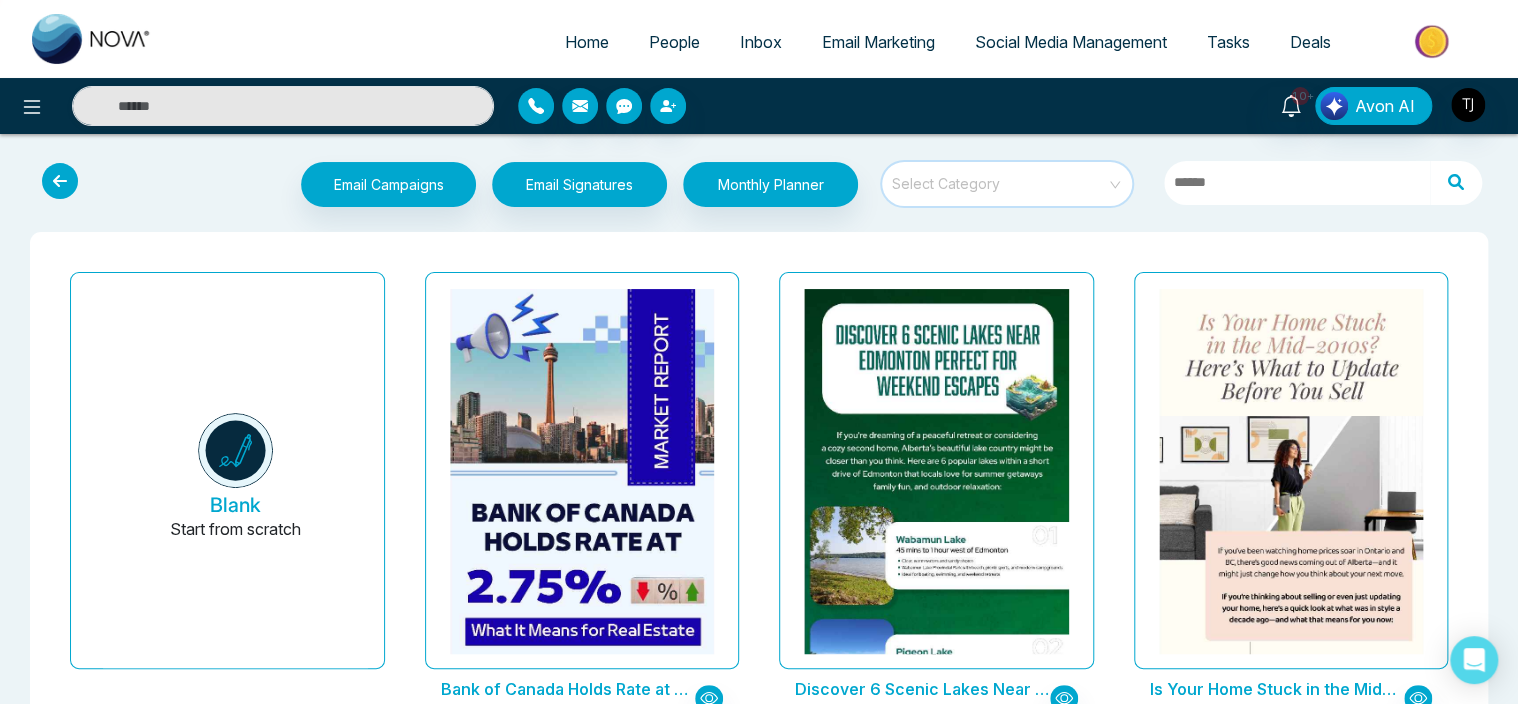 click at bounding box center [1000, 177] 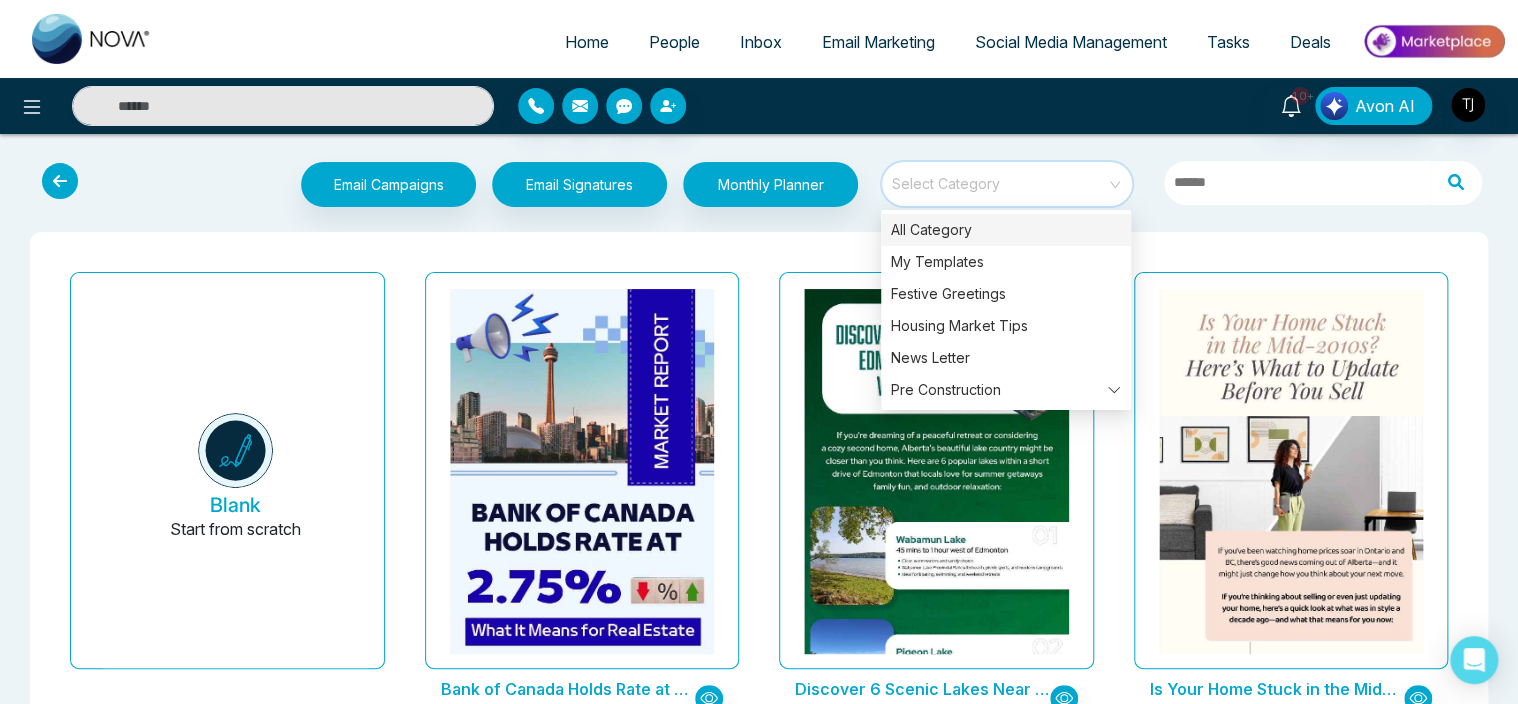 click on "Select Category" at bounding box center [1007, 184] 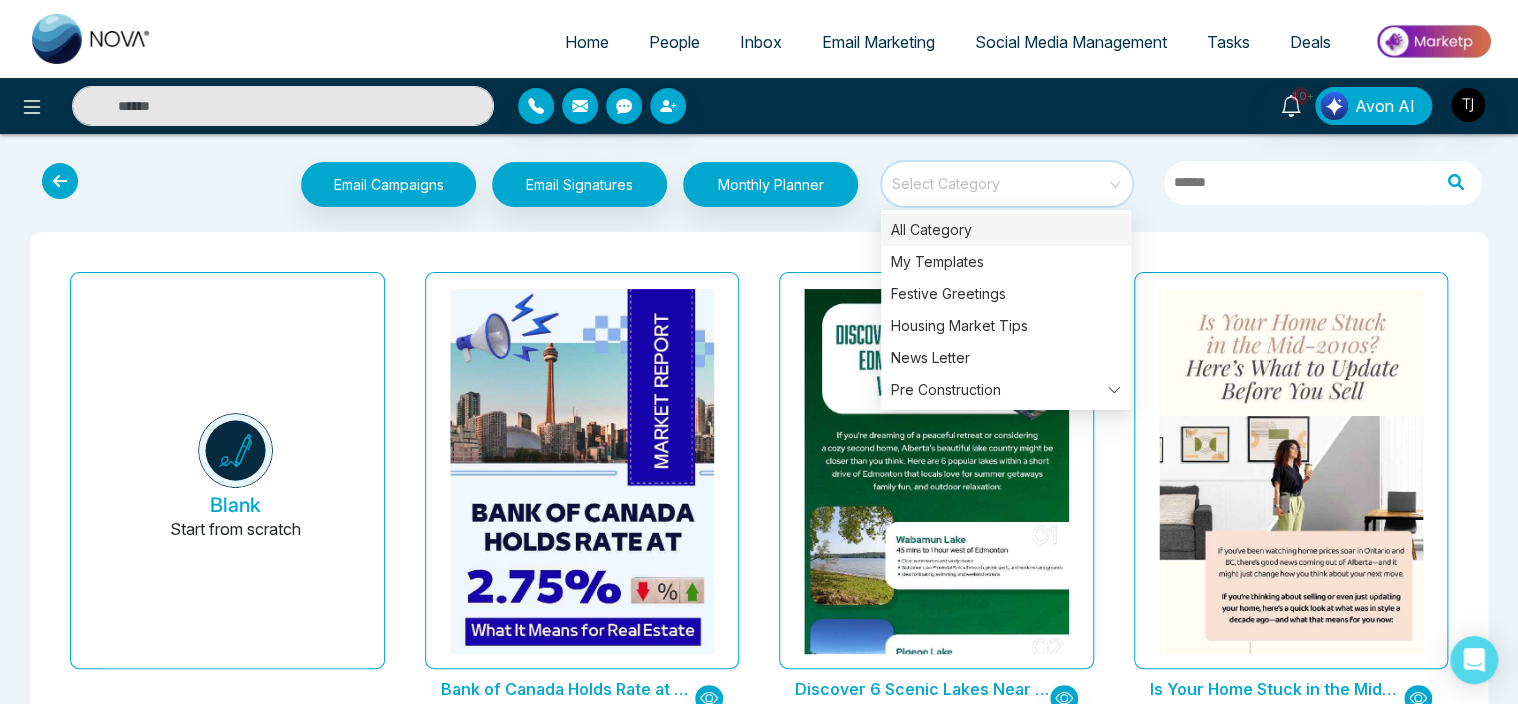 click at bounding box center (1000, 177) 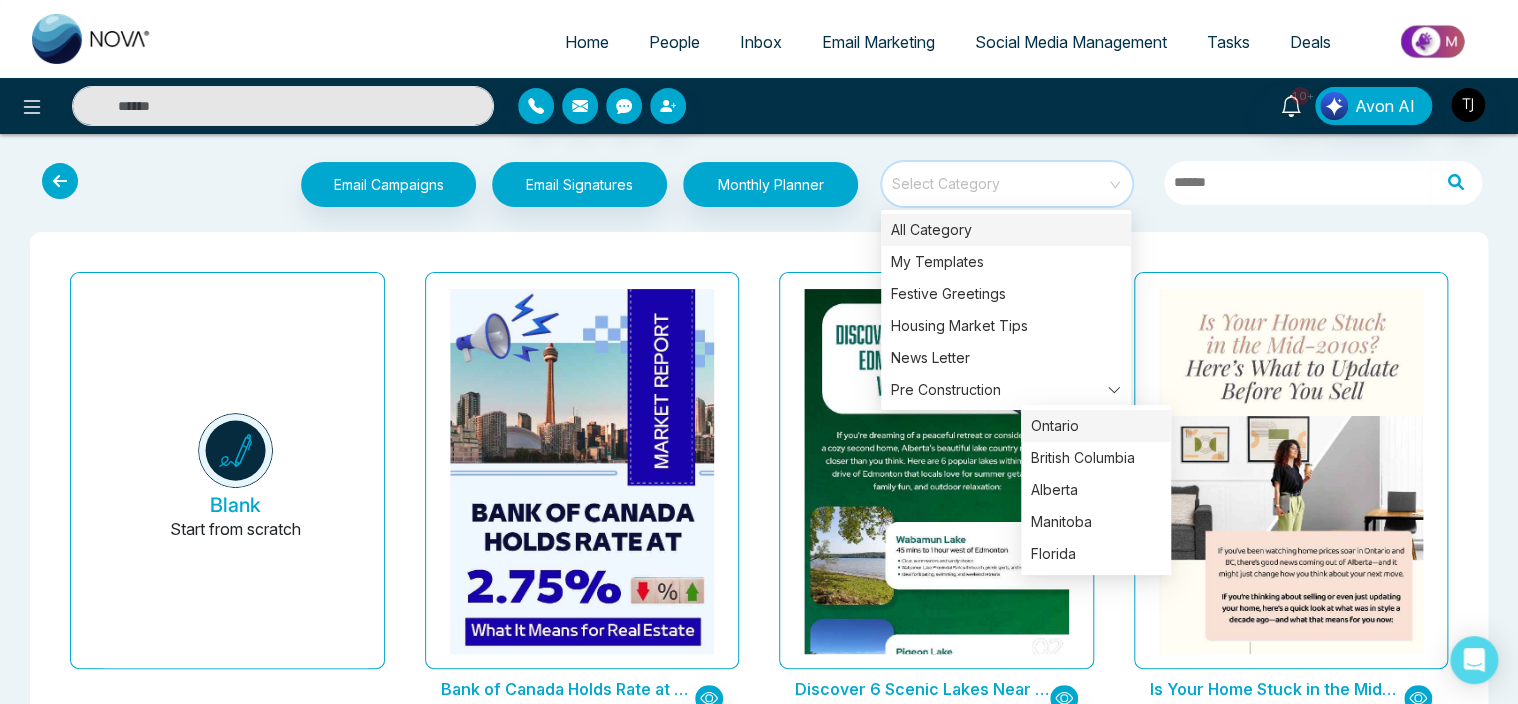 click on "Ontario" at bounding box center (1096, 426) 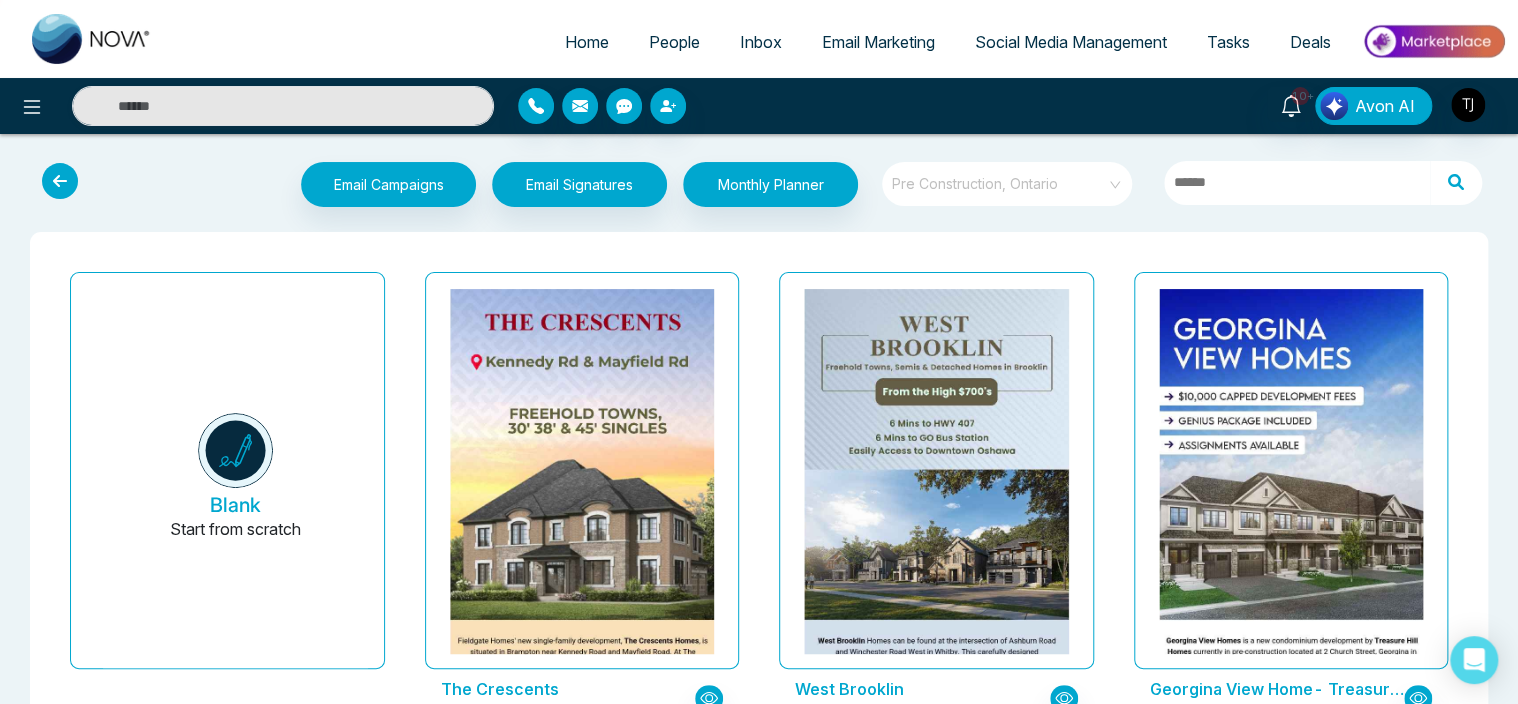 click on "Pre Construction, Ontario" at bounding box center [1008, 184] 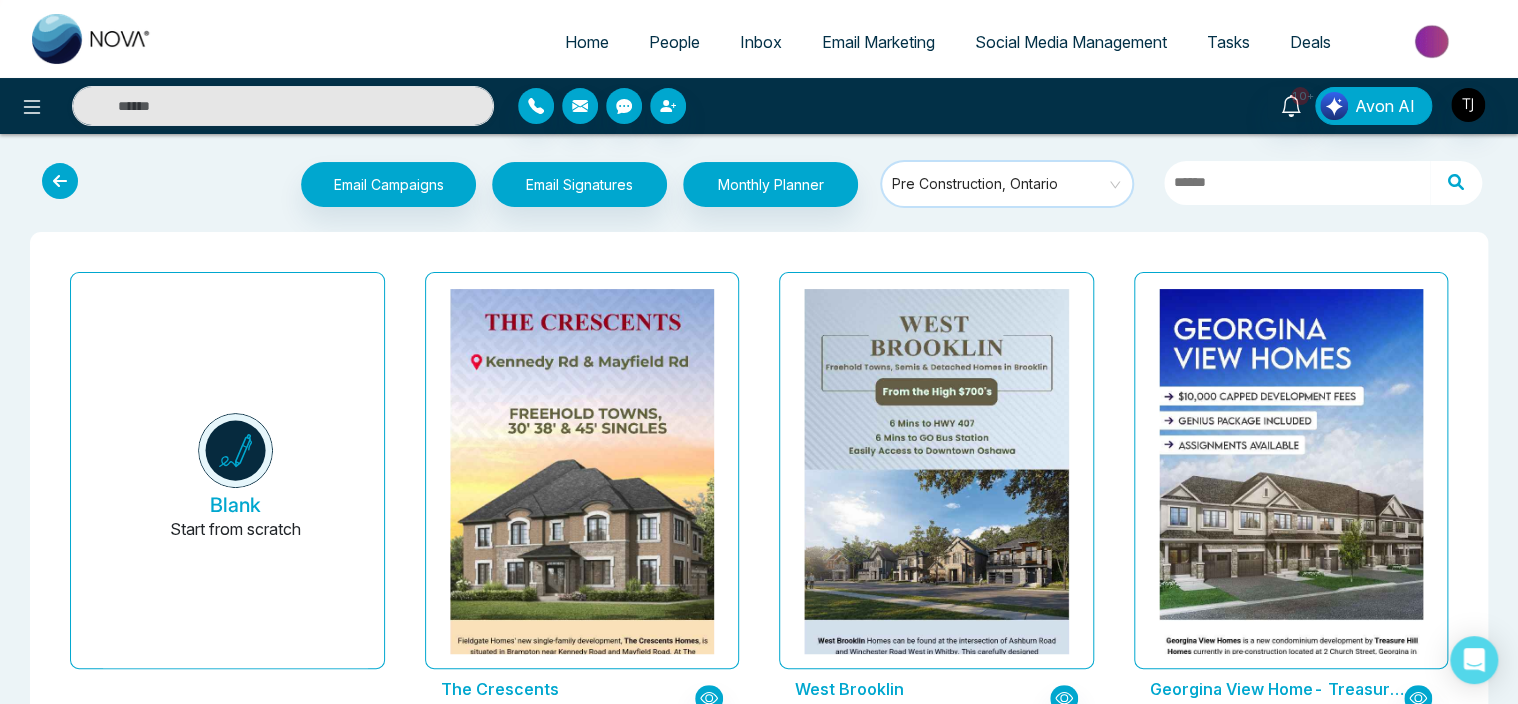click on "Pre Construction, Ontario" at bounding box center (1008, 184) 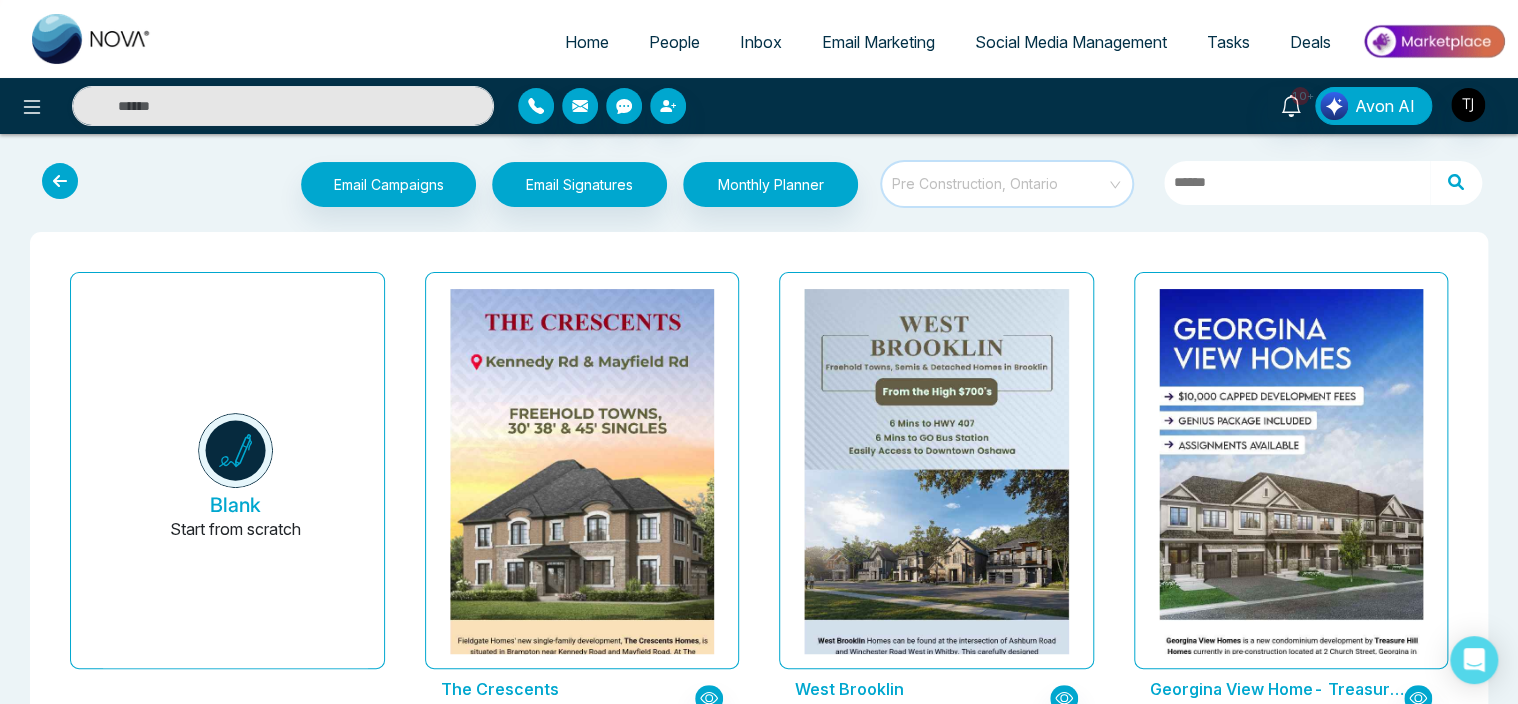 click on "Pre Construction, Ontario" at bounding box center [1008, 184] 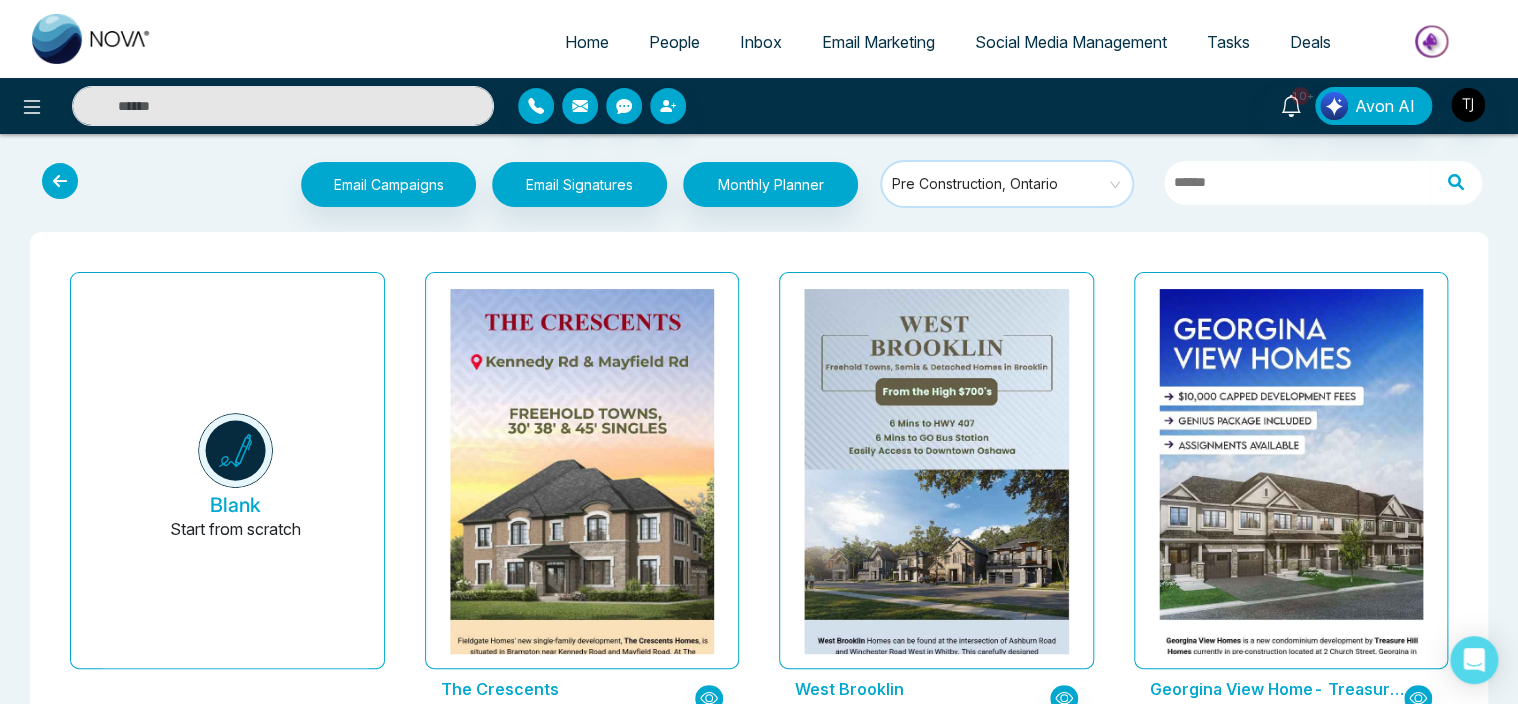click on "Pre Construction, Ontario" at bounding box center [1008, 184] 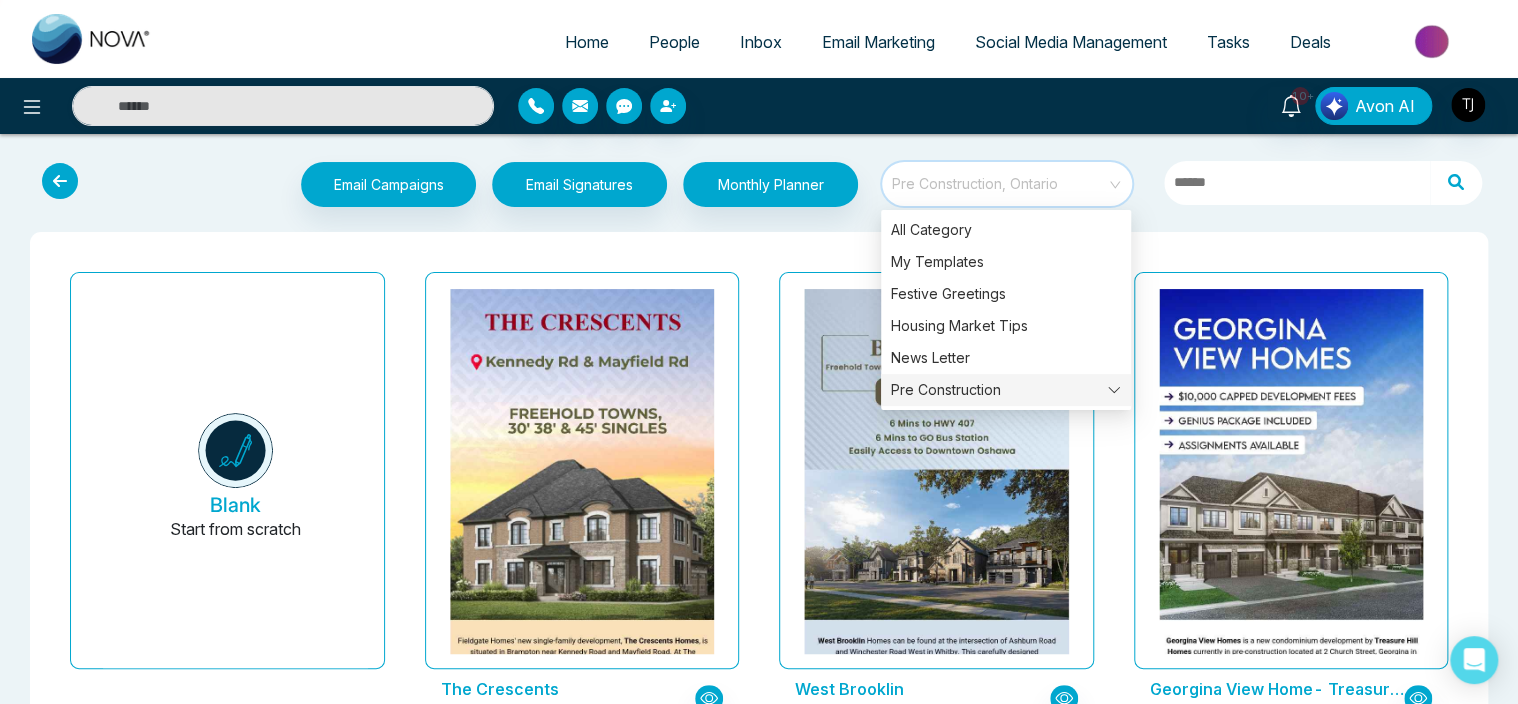 click at bounding box center (60, 181) 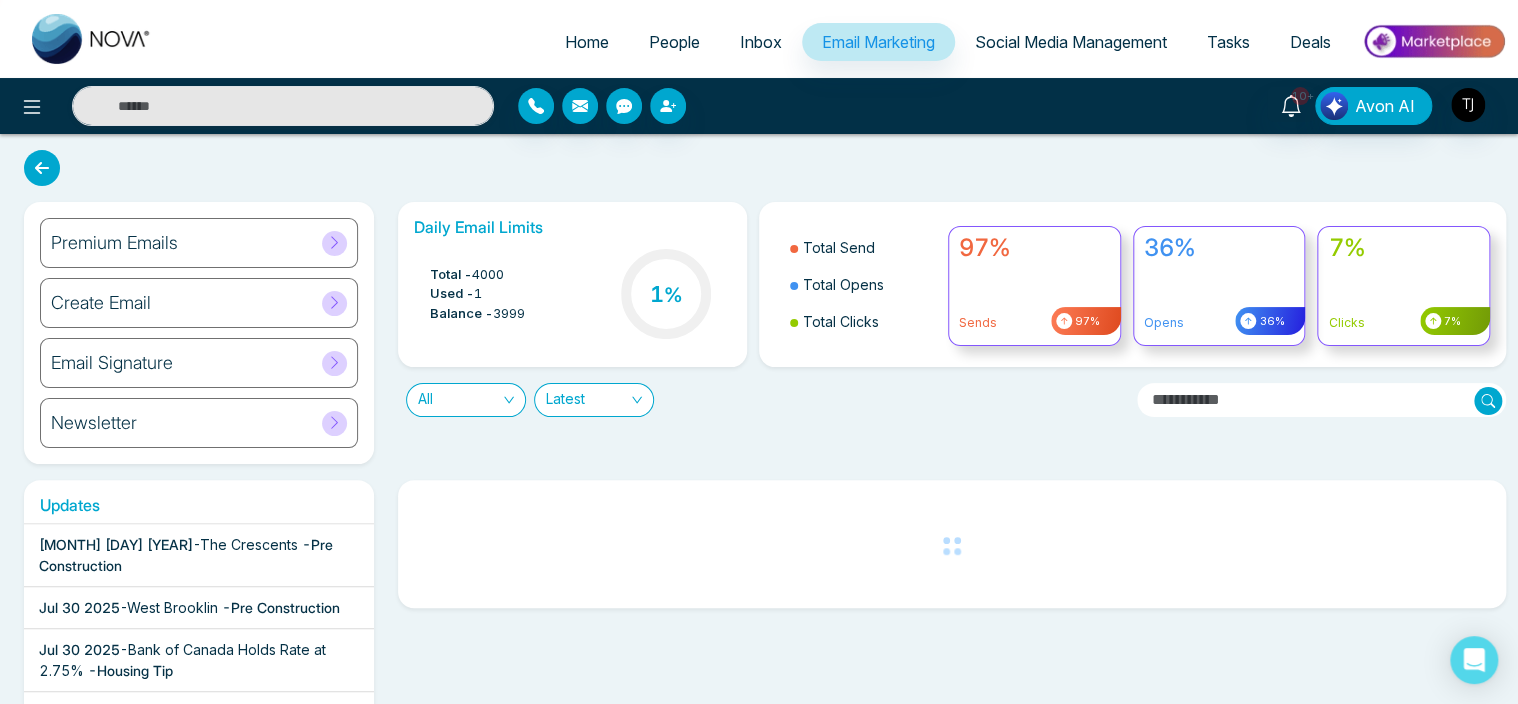 click on "Premium Emails" at bounding box center (199, 243) 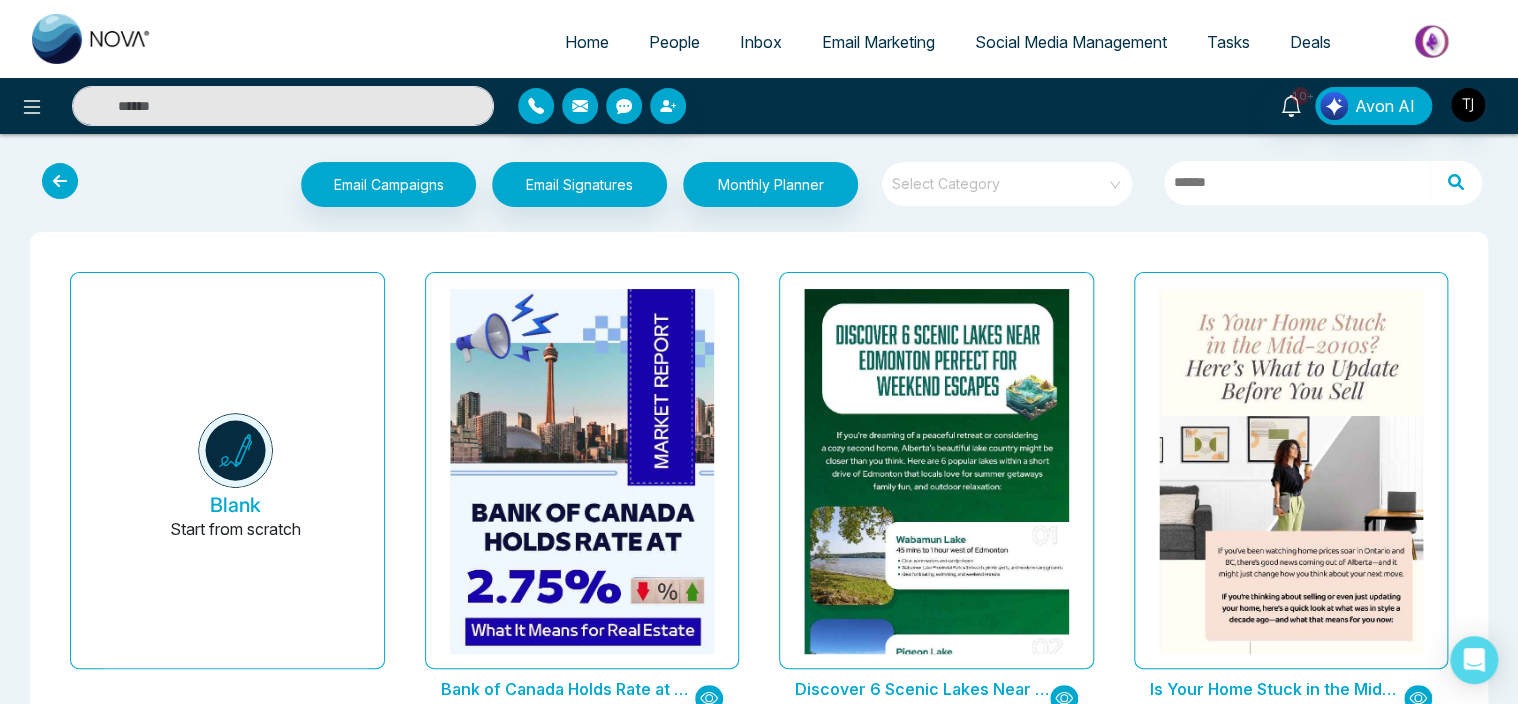 click on "Select Category" at bounding box center [1007, 184] 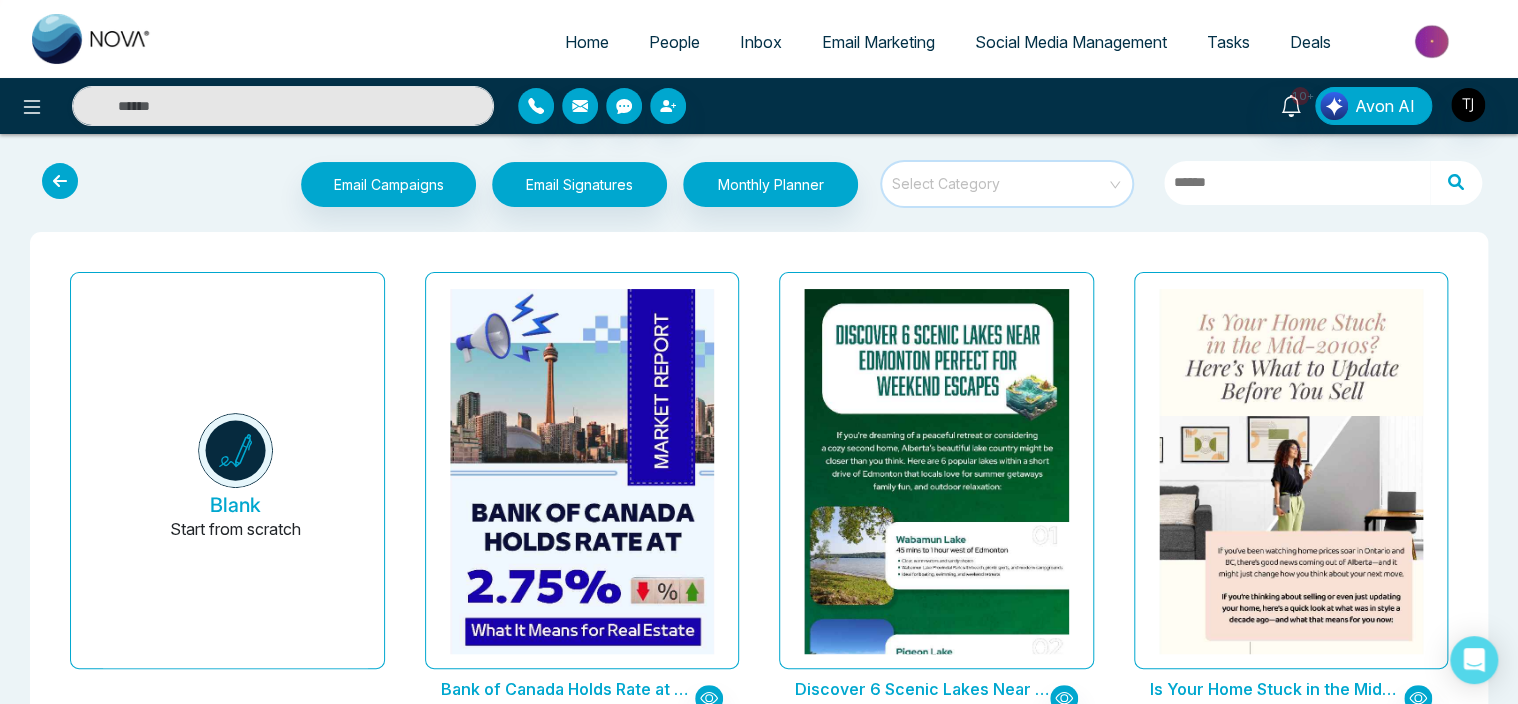 click at bounding box center (1000, 177) 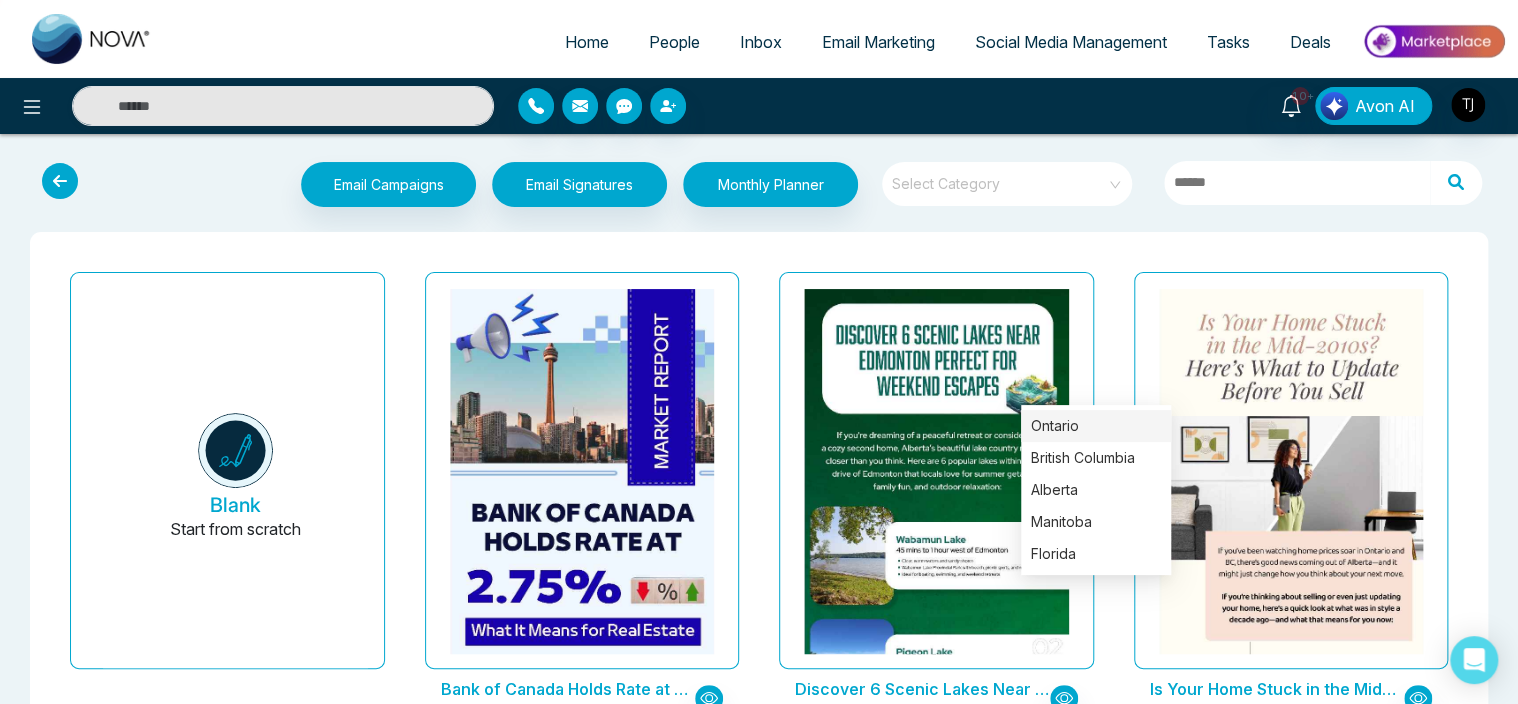 click on "Ontario" at bounding box center [1096, 426] 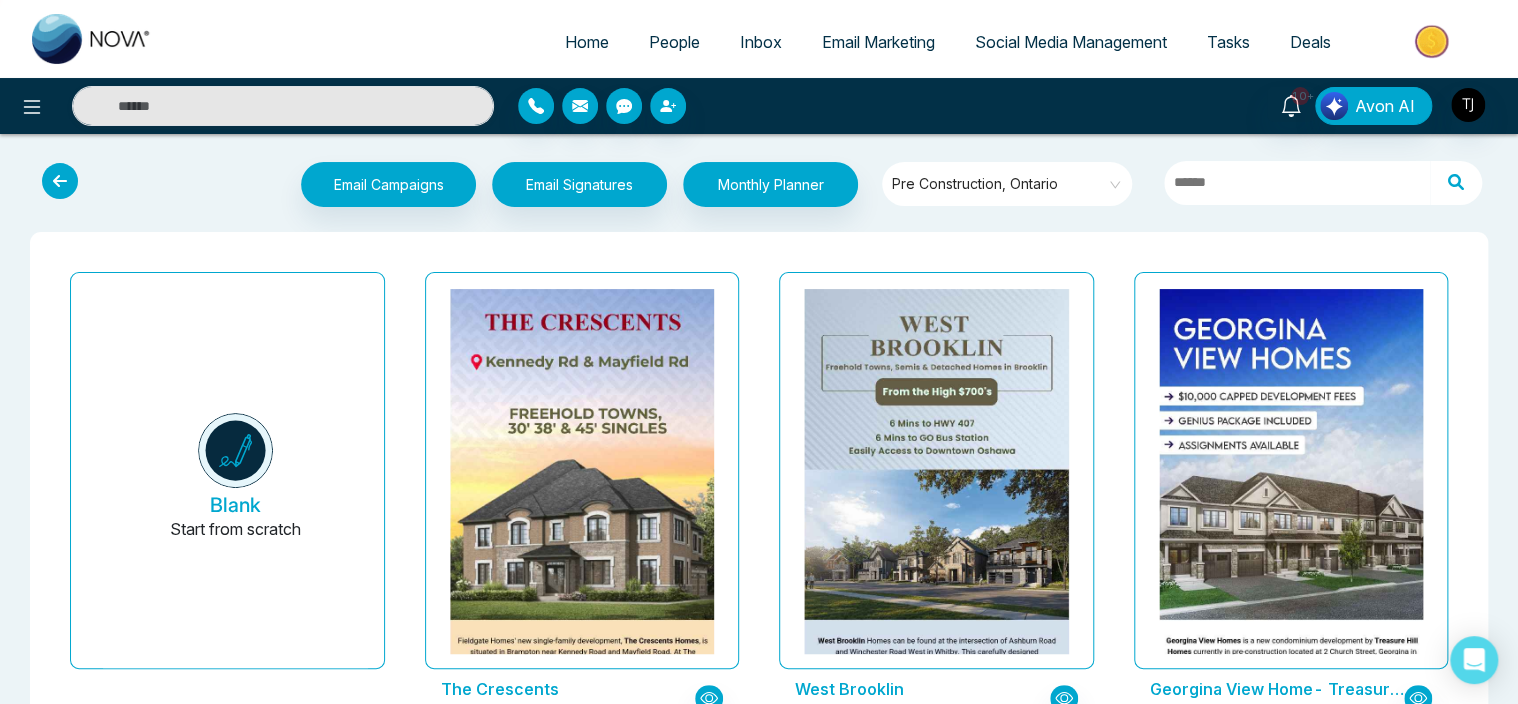 click on "Email Marketing" at bounding box center [878, 42] 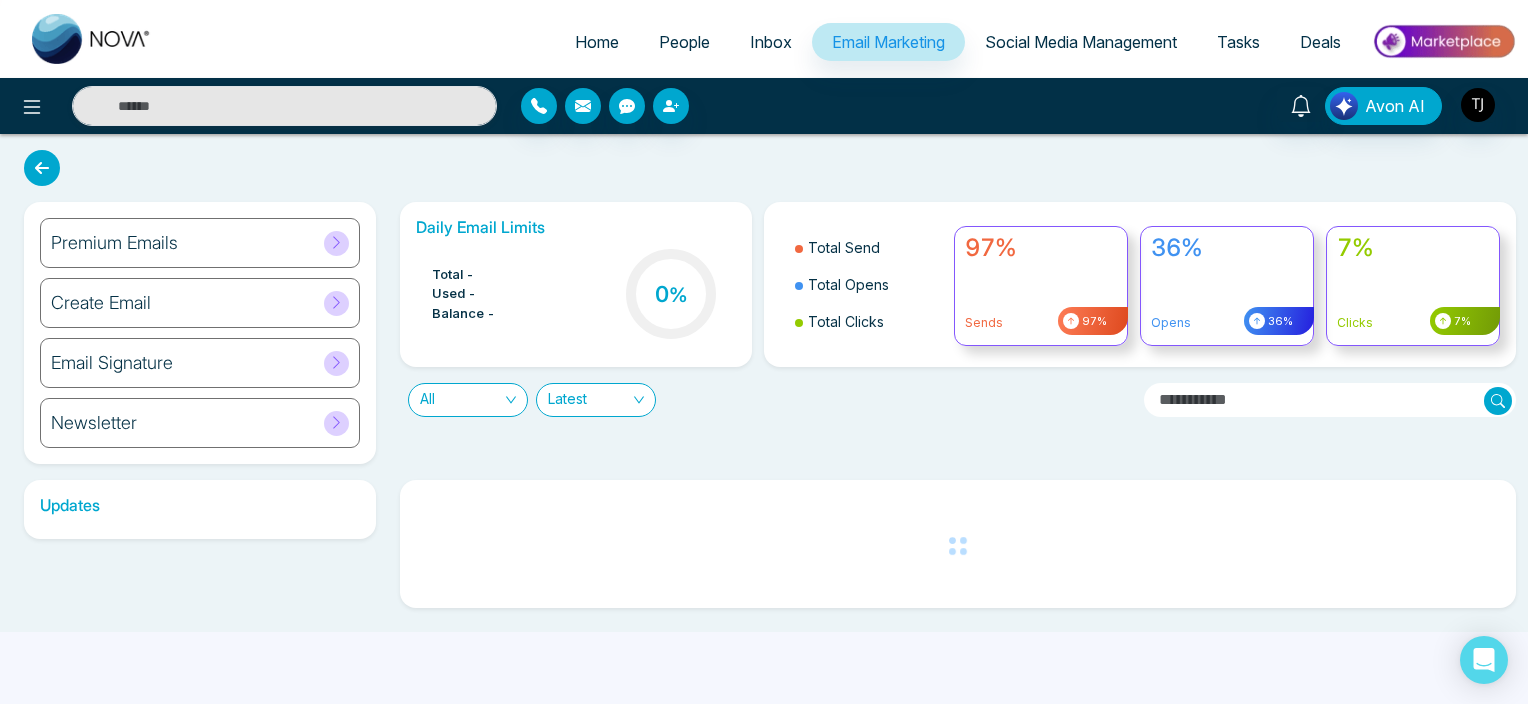 click on "Premium Emails" at bounding box center [200, 243] 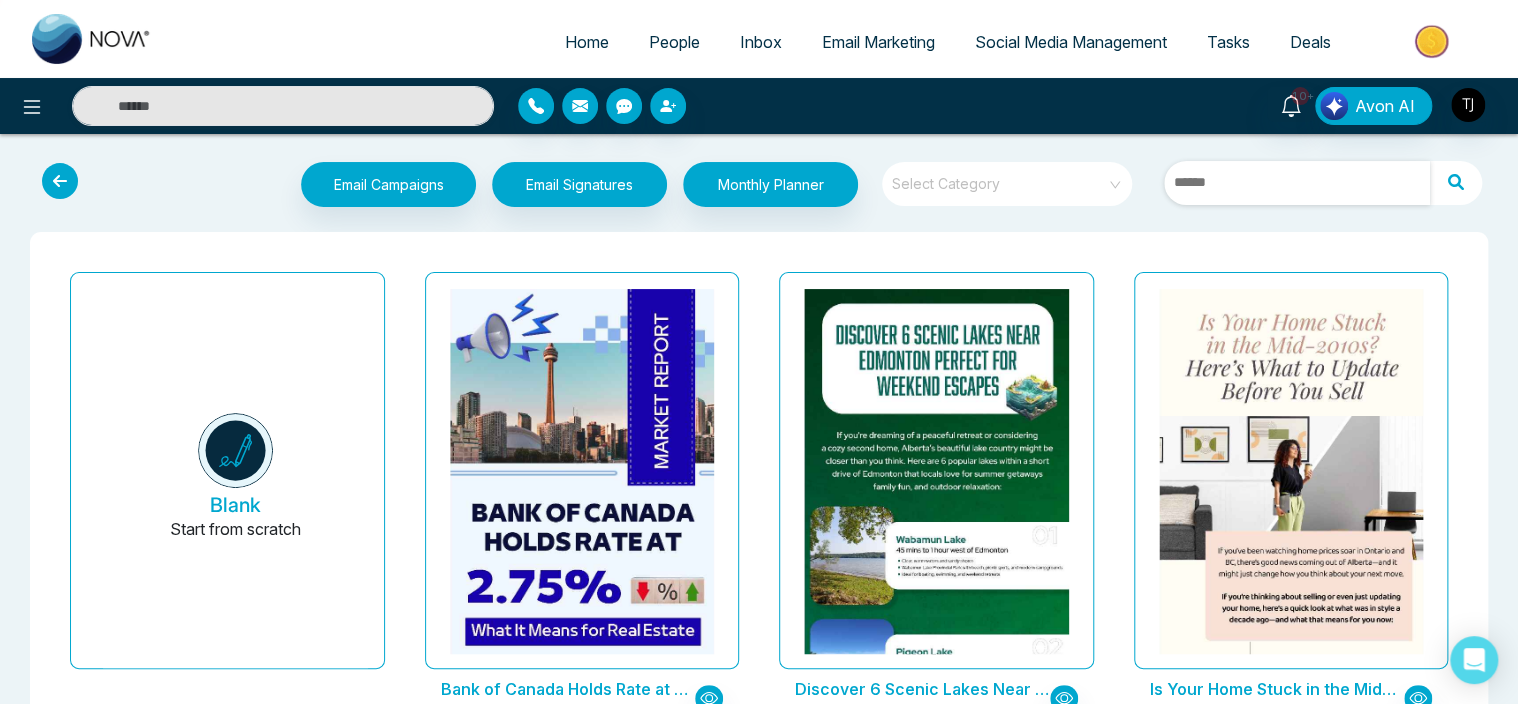 click at bounding box center [1297, 183] 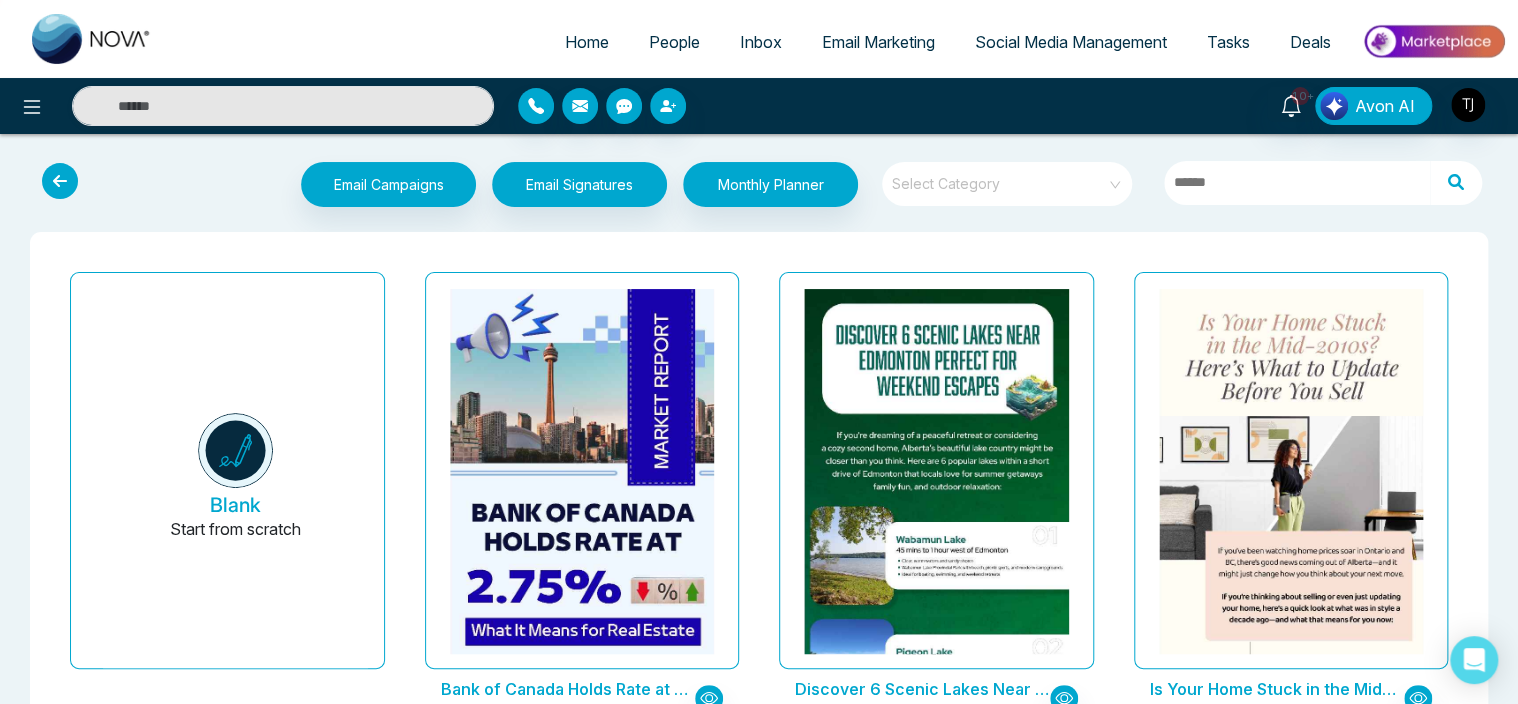 click on "Email Campaigns  Start from scratch?  View my campaigns Email Signatures Monthly Planner Select Category" at bounding box center (943, 187) 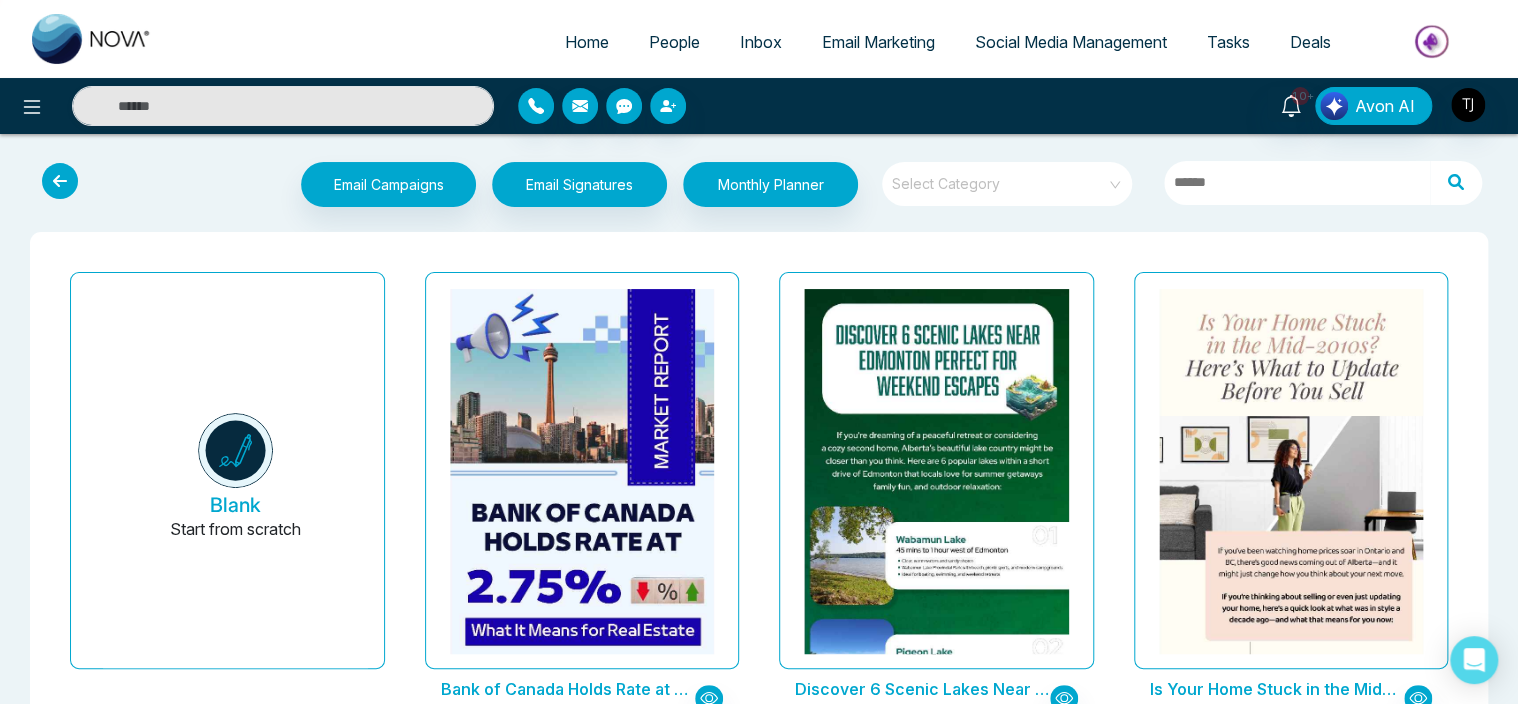 click on "Email Marketing" at bounding box center (878, 42) 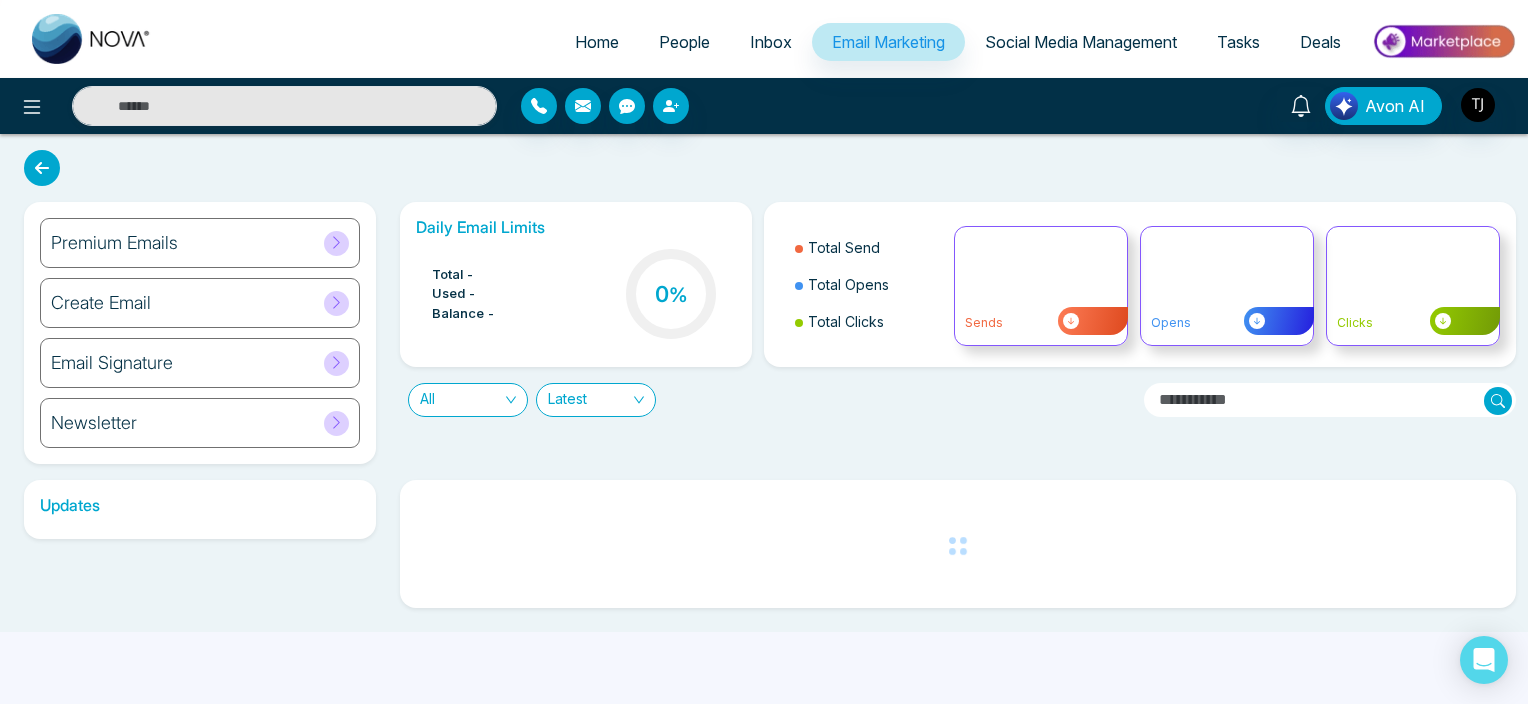 click on "Premium Emails" at bounding box center (200, 243) 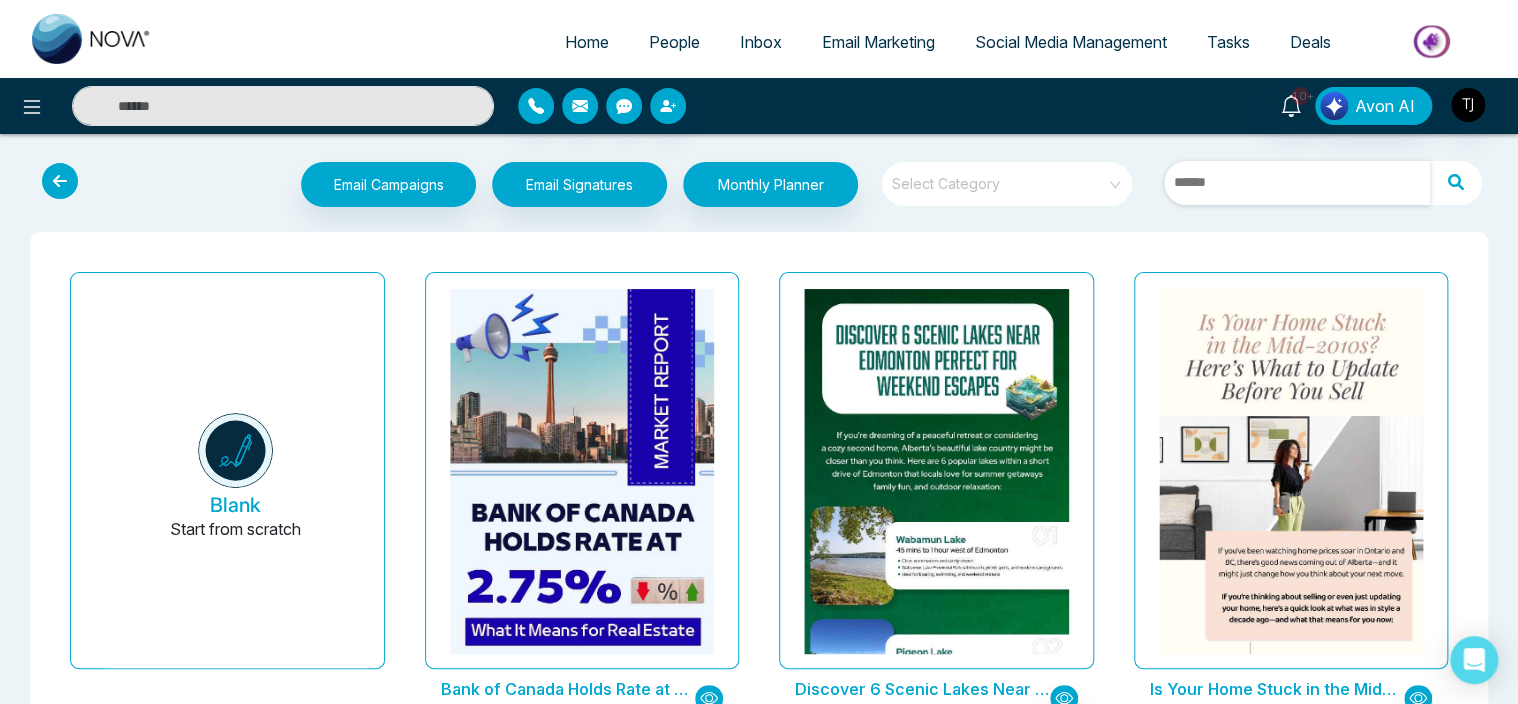 click at bounding box center (1297, 183) 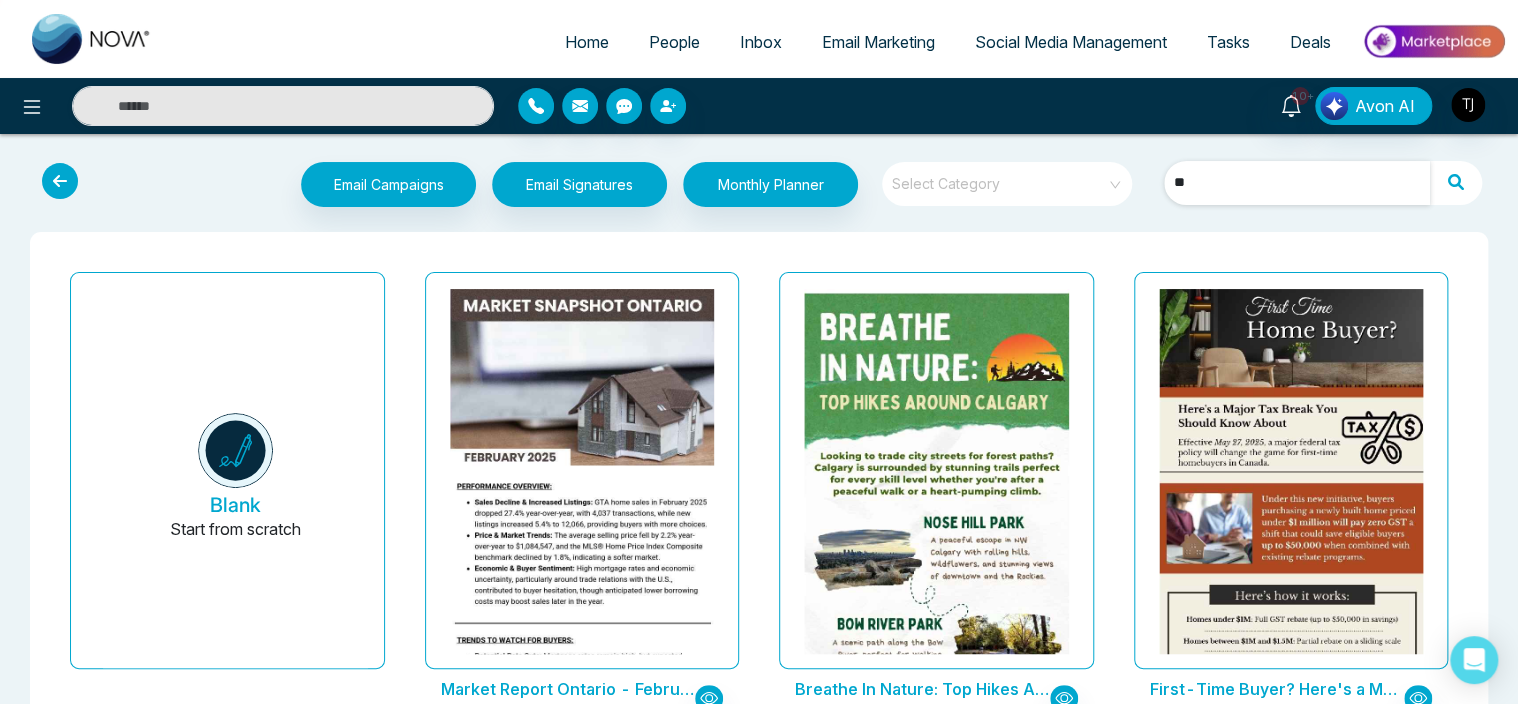 type on "*" 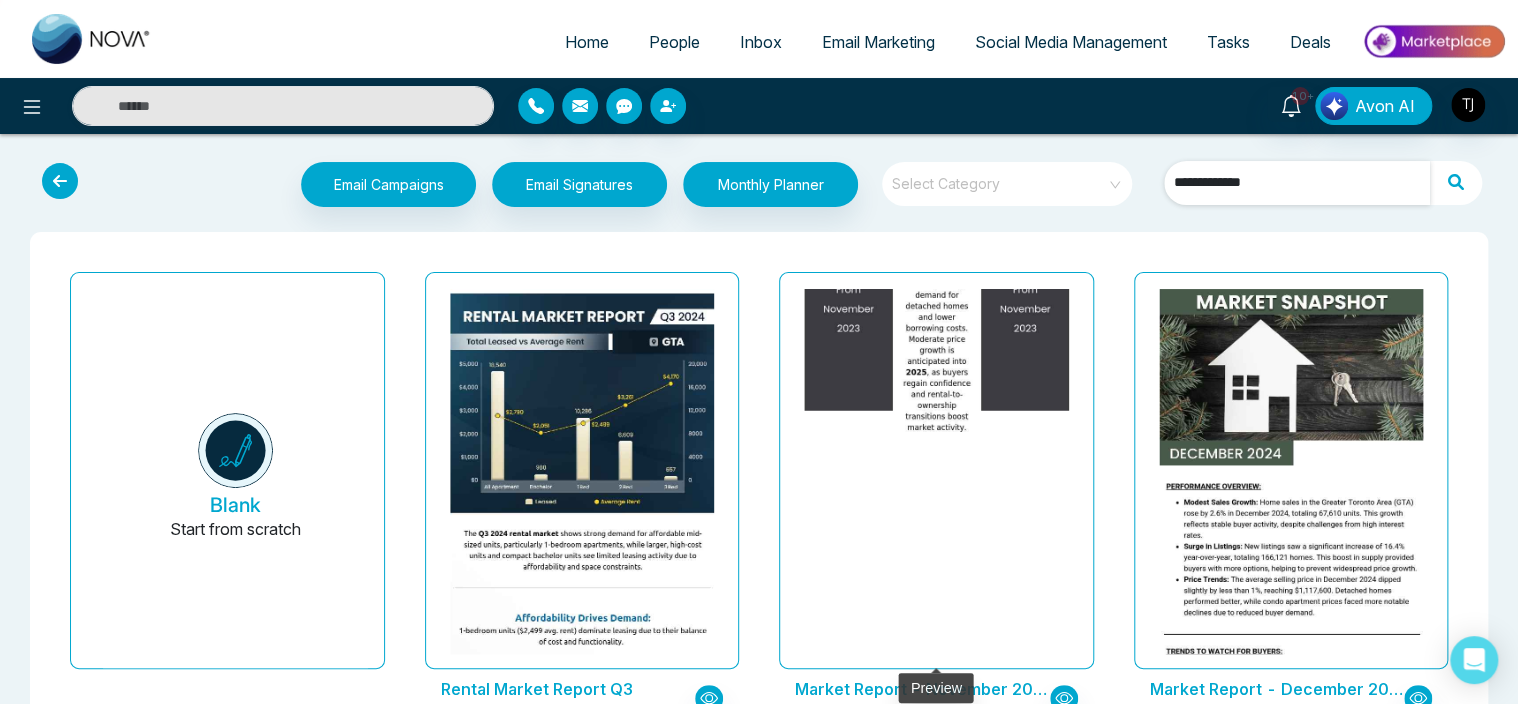 type on "**********" 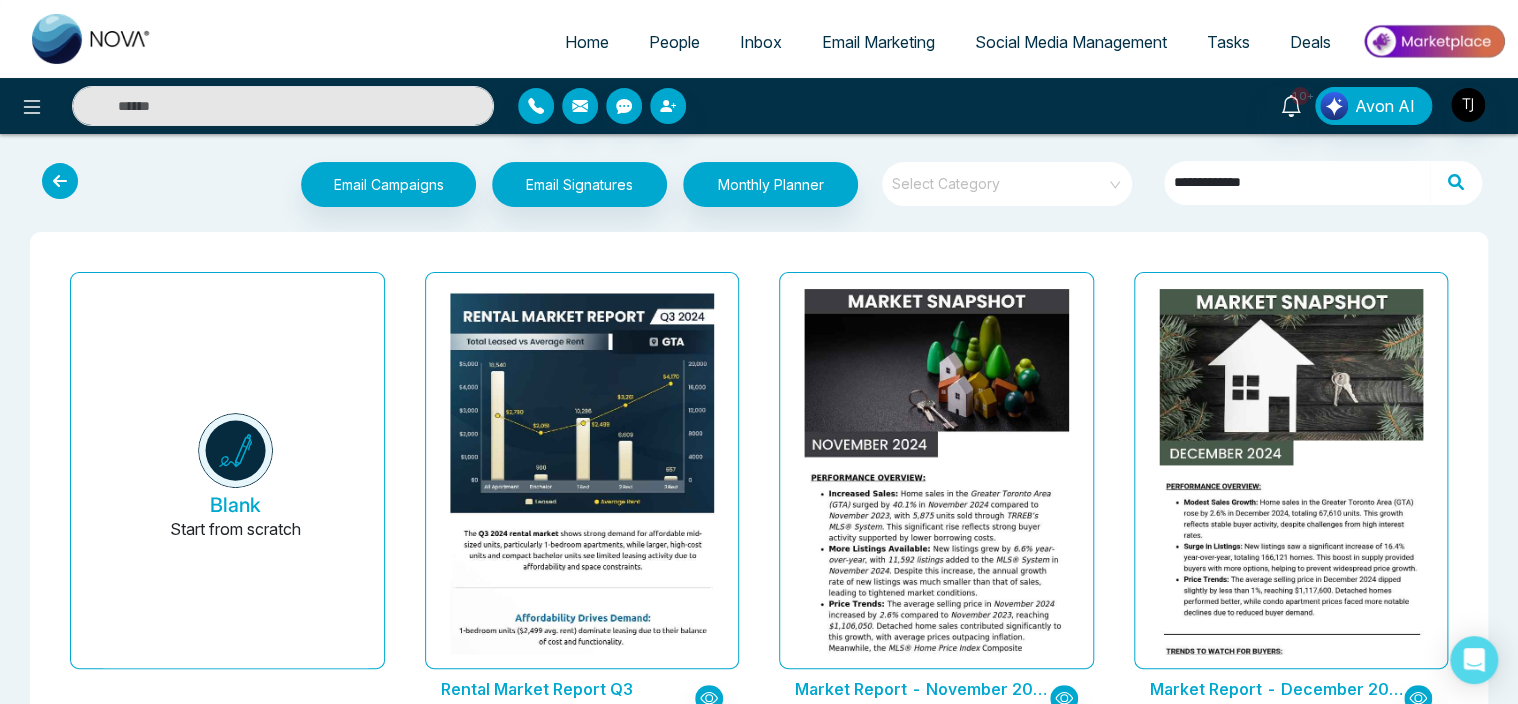 click on "Email Marketing" at bounding box center (878, 42) 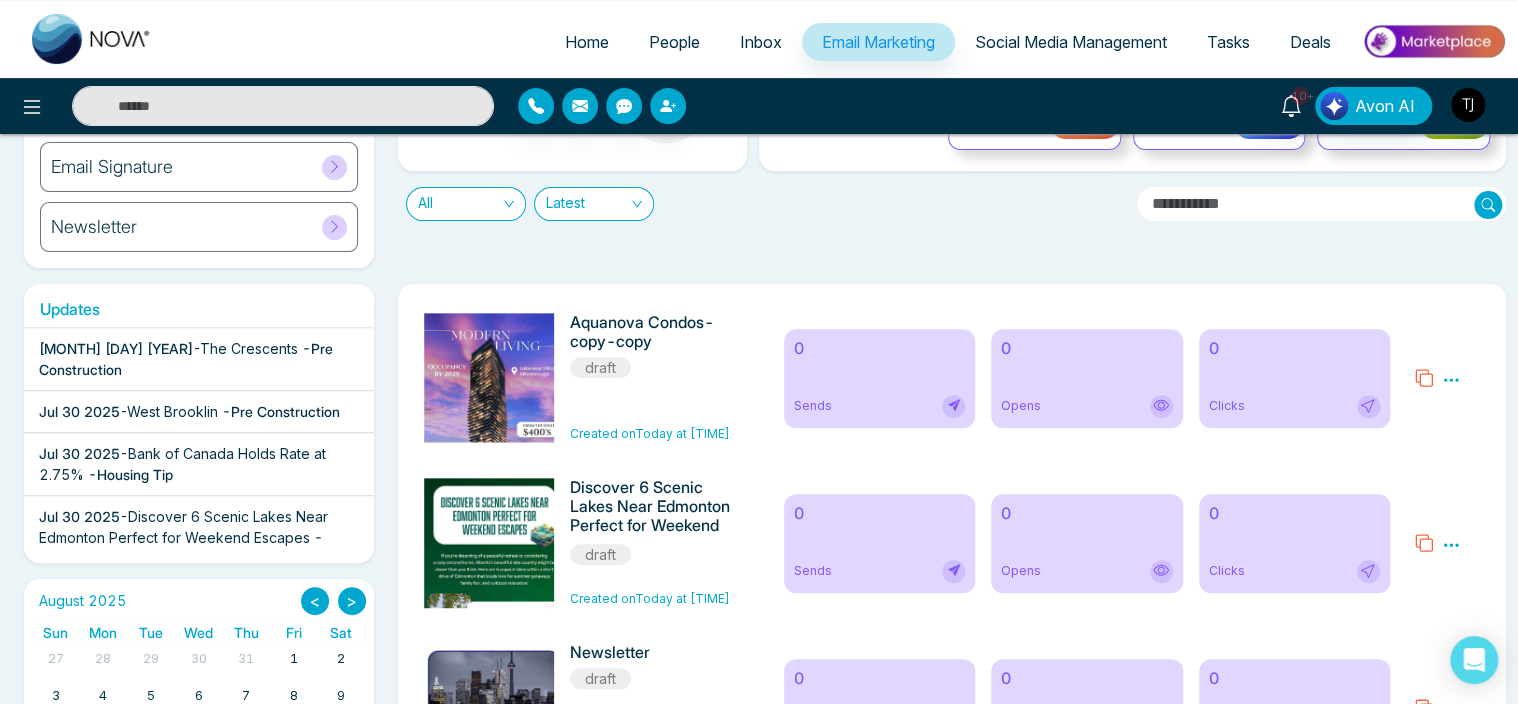 scroll, scrollTop: 0, scrollLeft: 0, axis: both 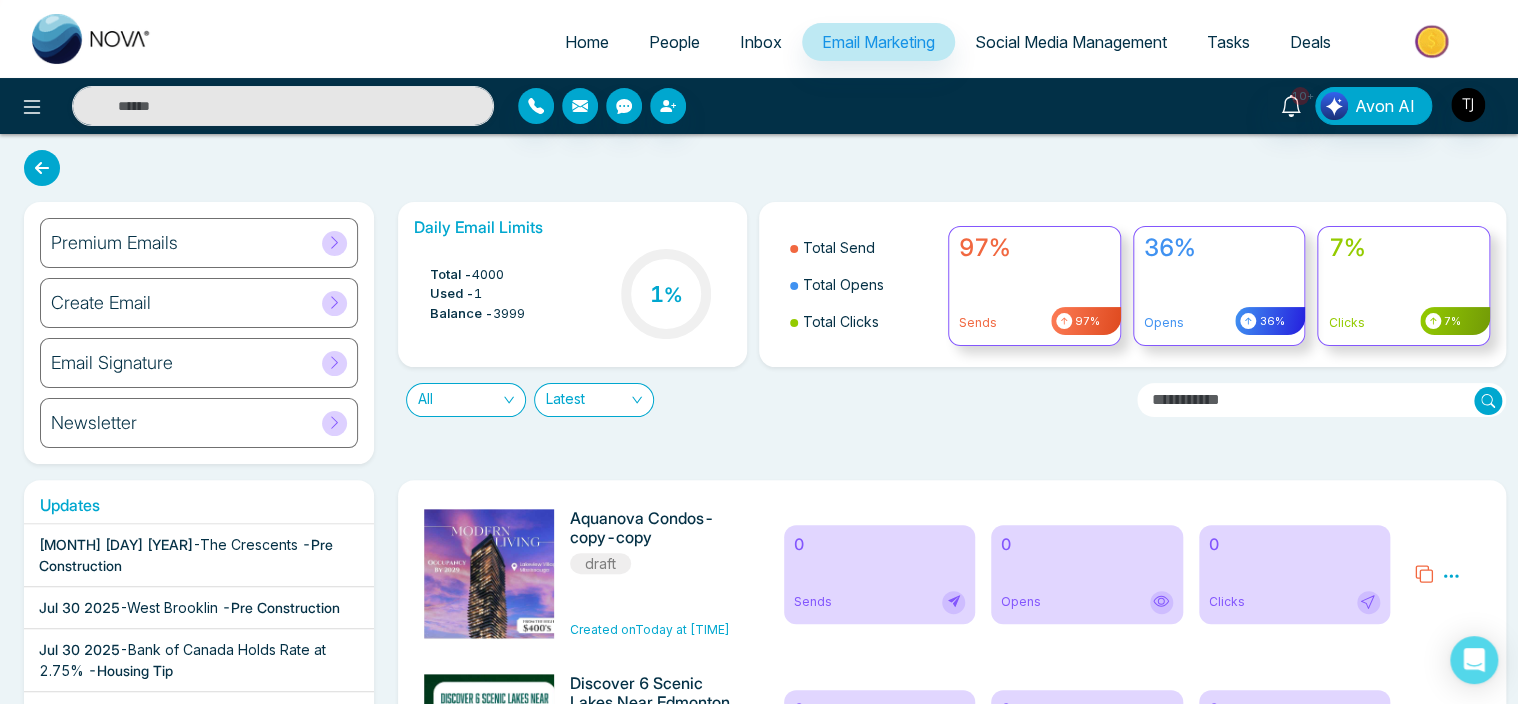 click on "Premium Emails" at bounding box center (199, 243) 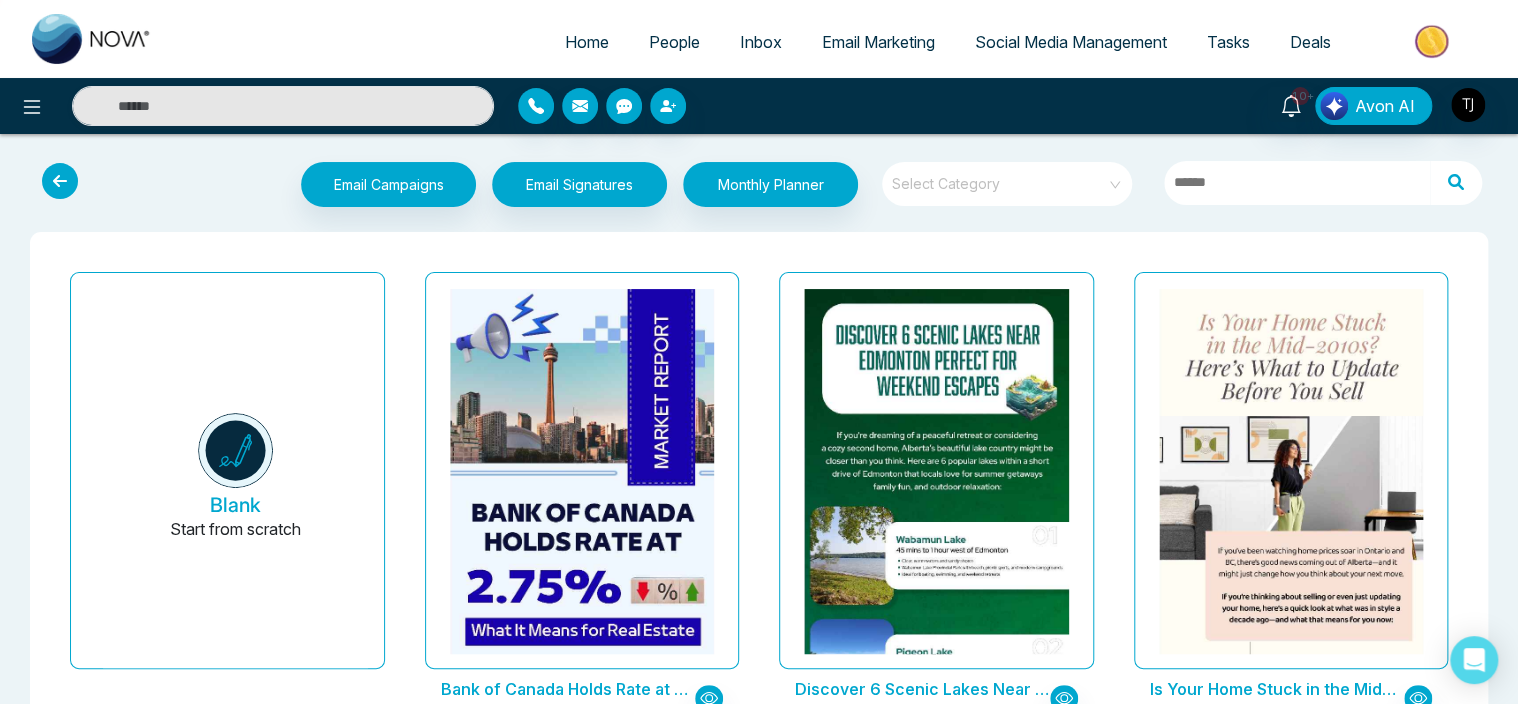 click on "Email Marketing" at bounding box center (878, 42) 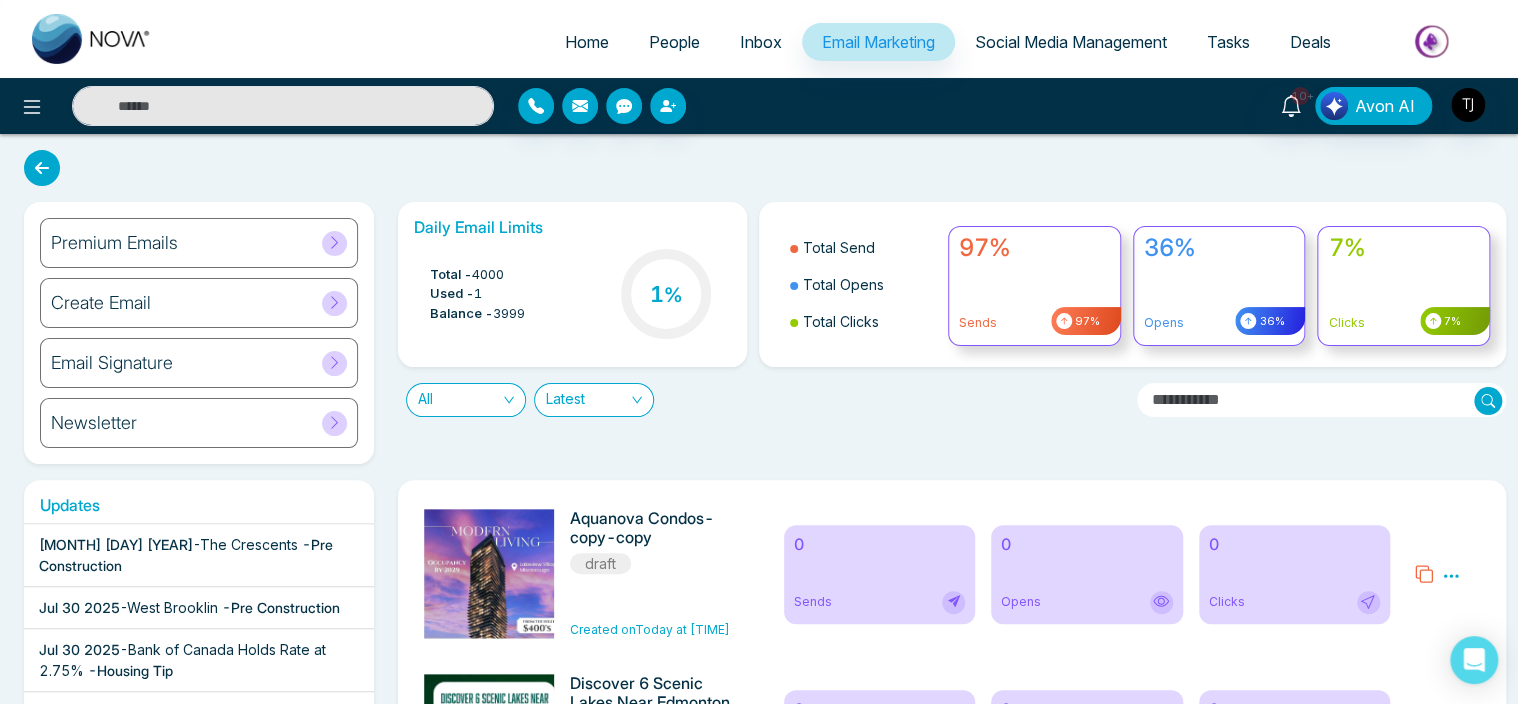click on "Premium Emails" at bounding box center (199, 243) 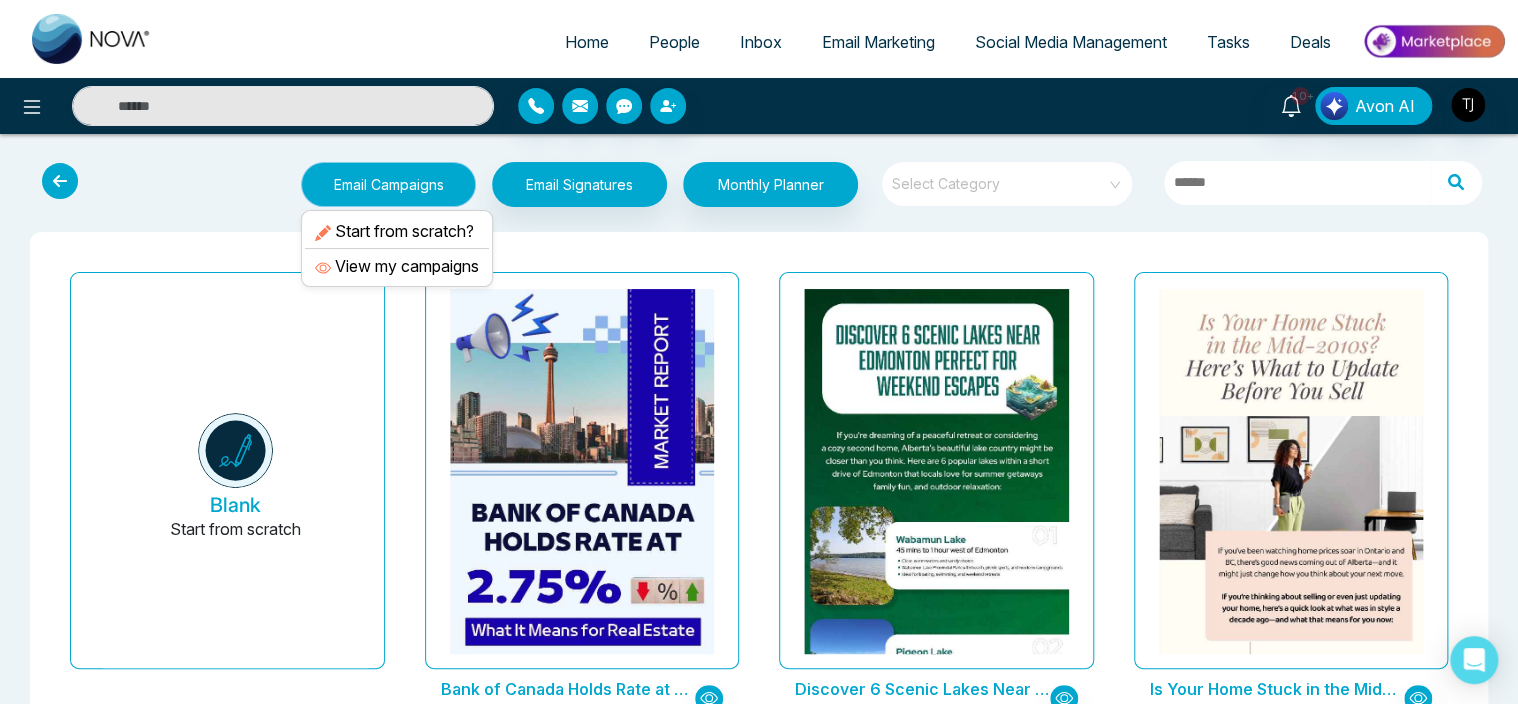 click on "Email Campaigns" at bounding box center (388, 184) 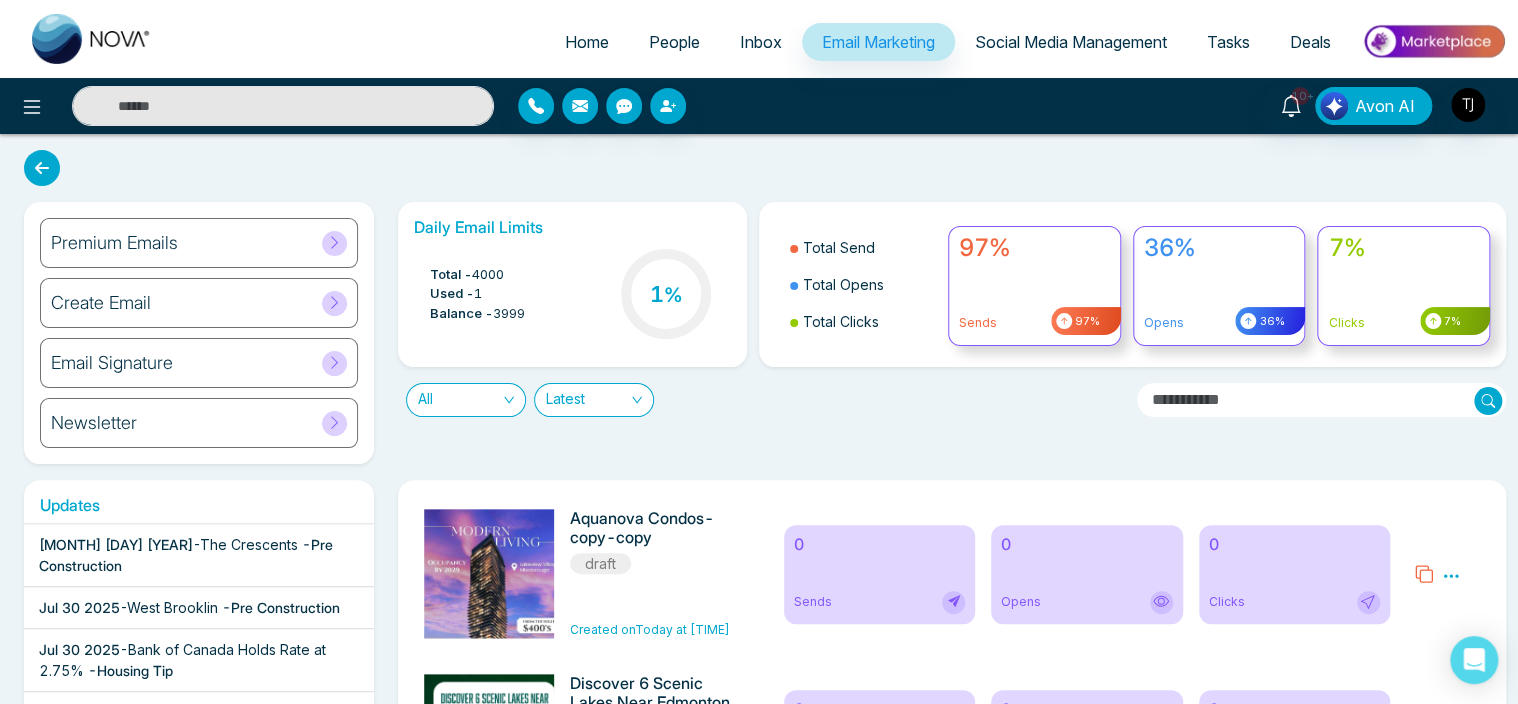 click on "Premium Emails" at bounding box center (199, 243) 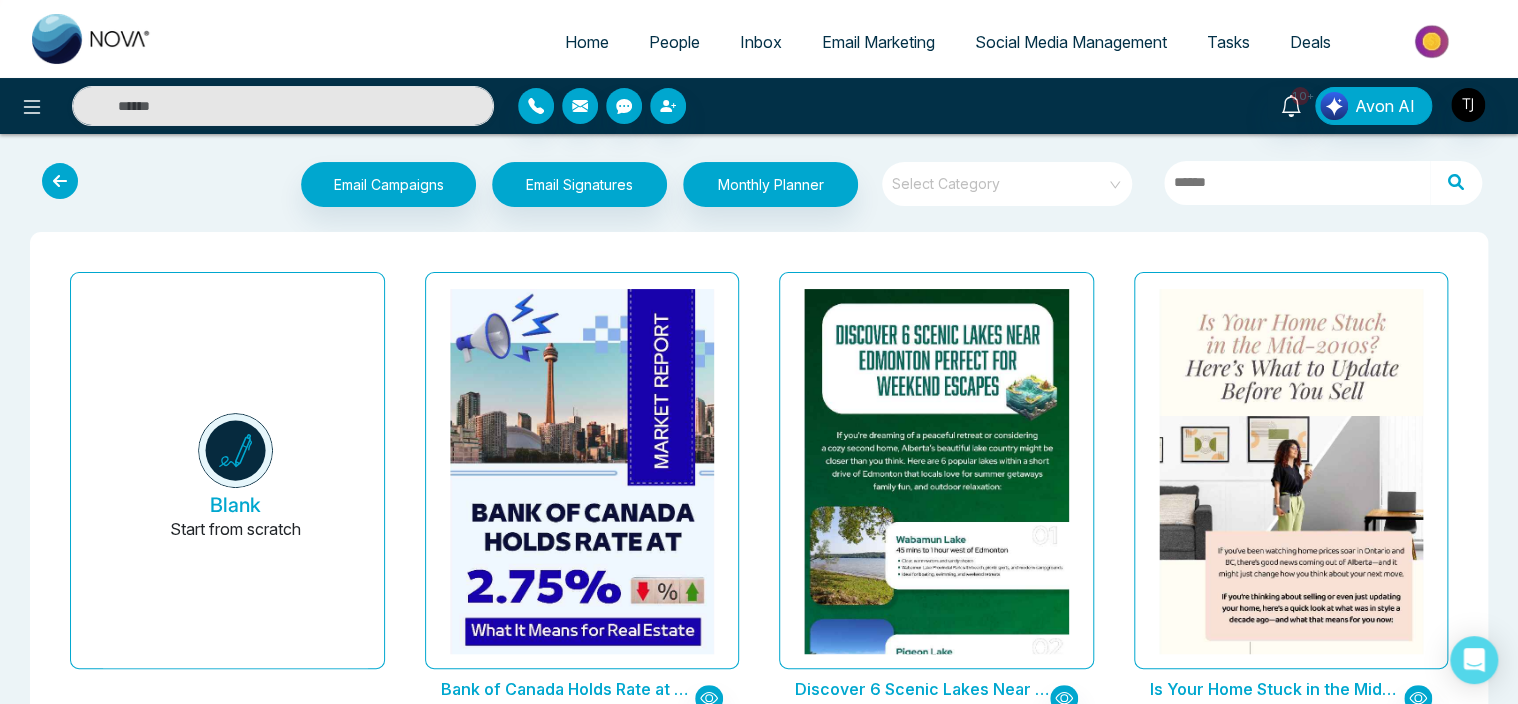 click at bounding box center [60, 181] 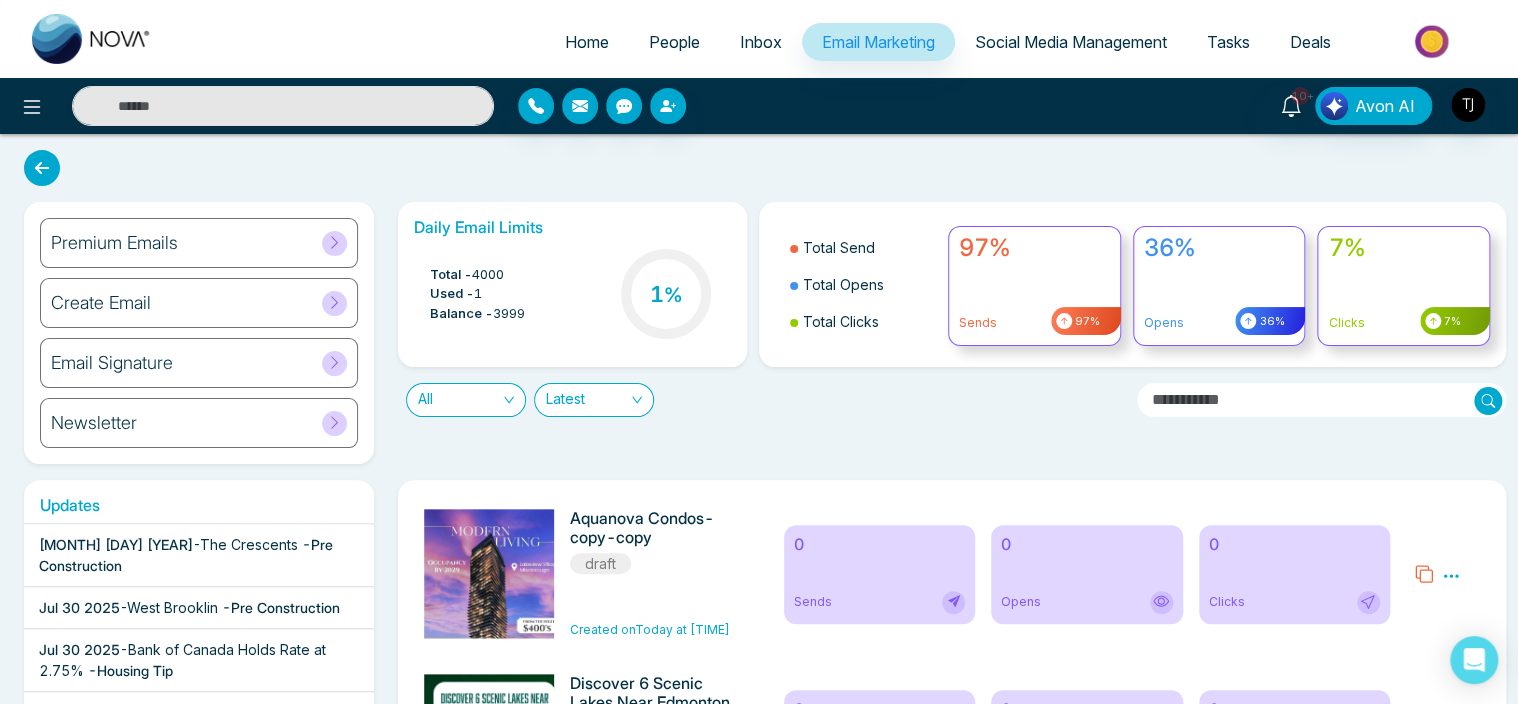 click on "Premium Emails" at bounding box center [199, 243] 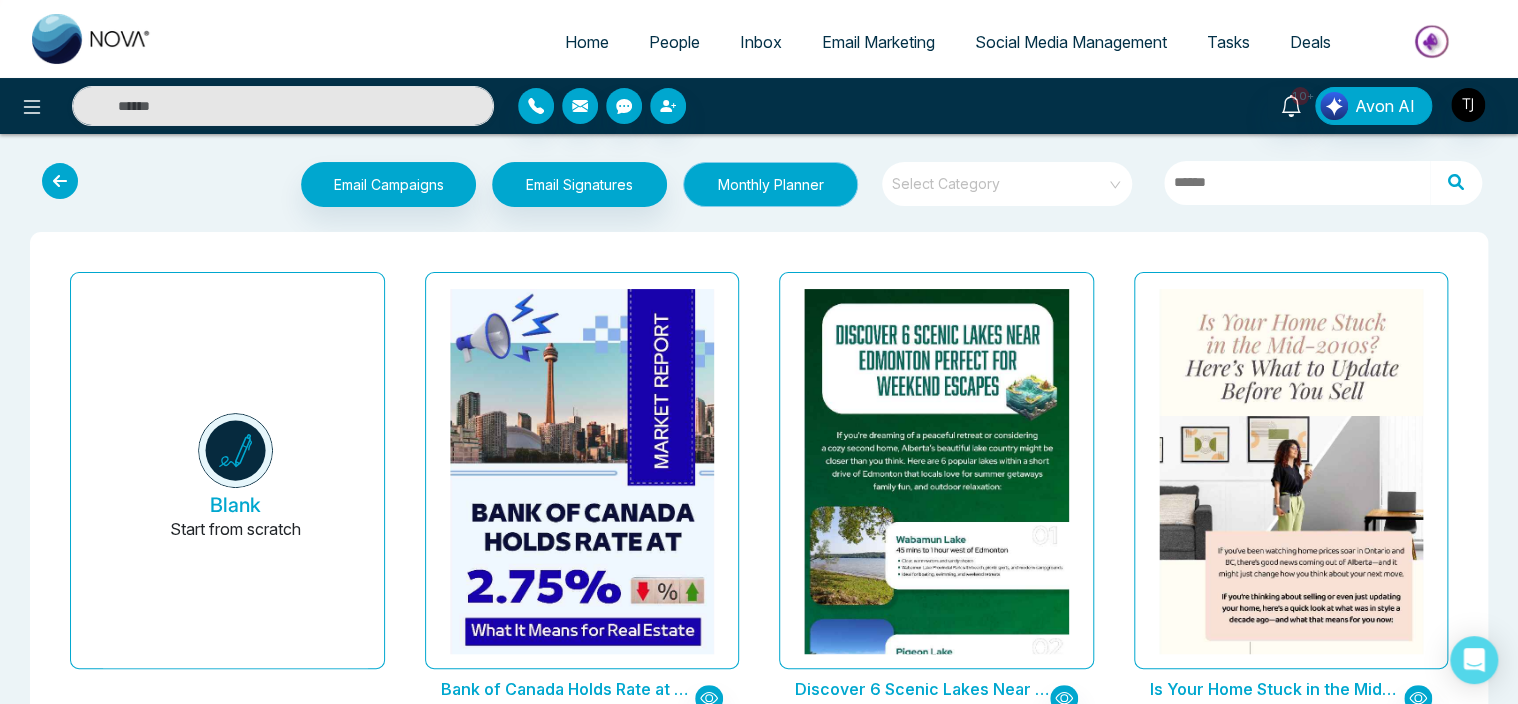click on "Monthly Planner" at bounding box center (770, 184) 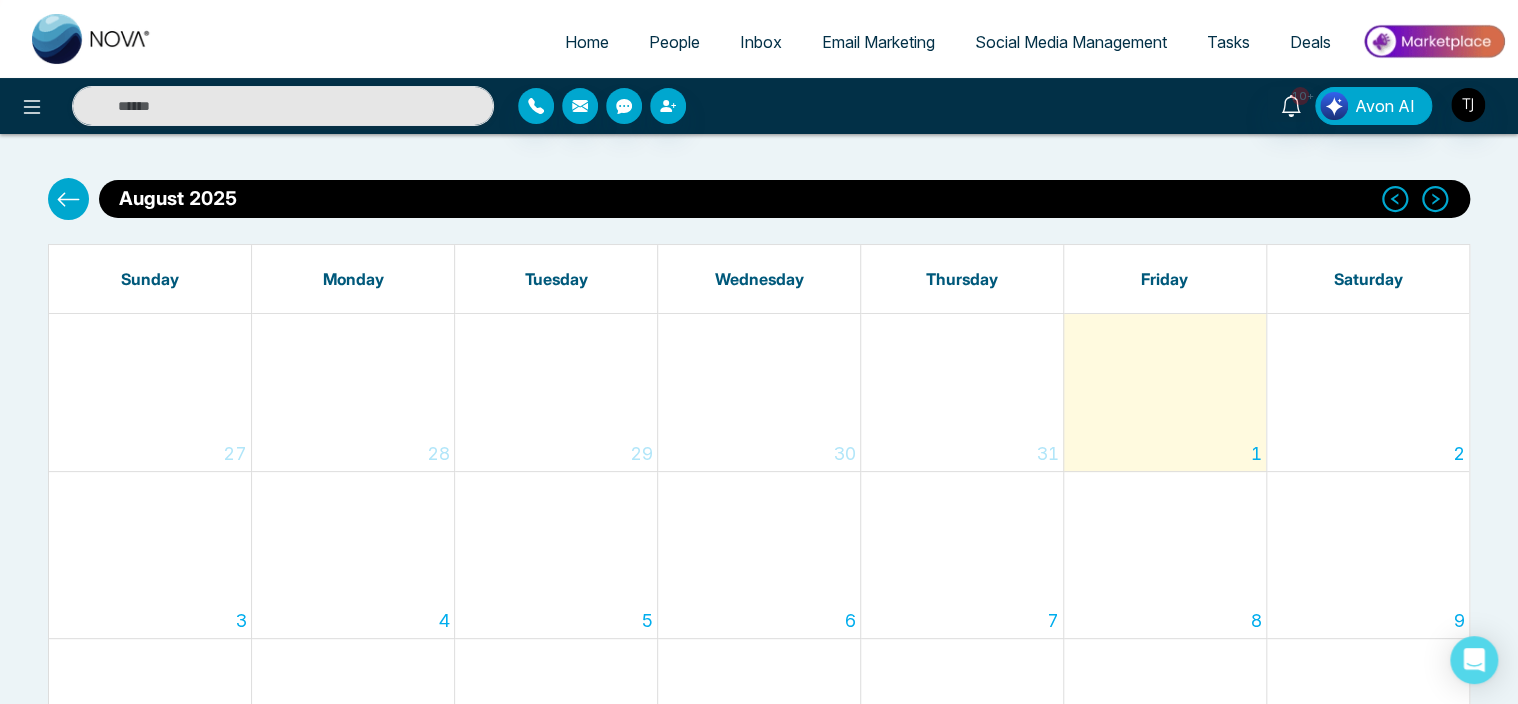 scroll, scrollTop: 0, scrollLeft: 0, axis: both 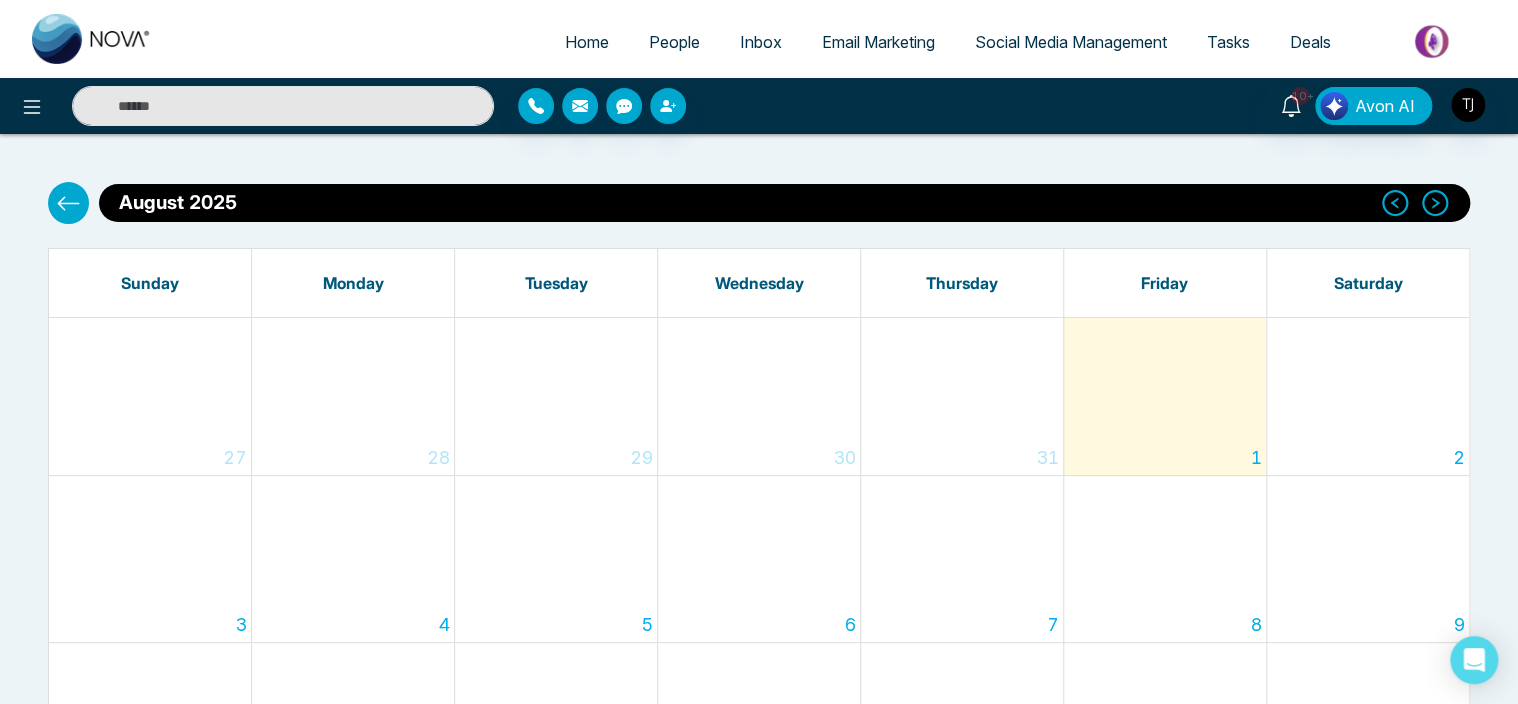 click on "Email Marketing" at bounding box center (878, 42) 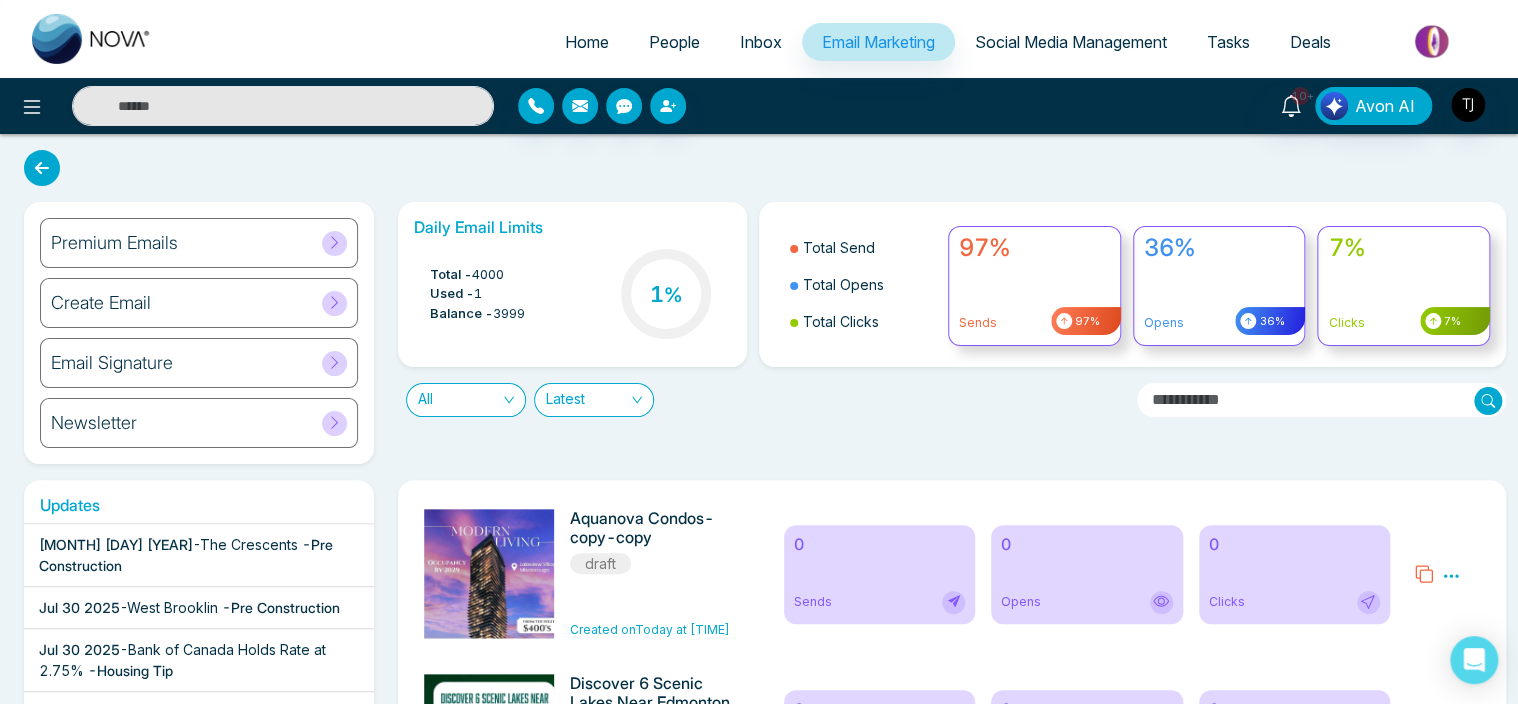 click on "Premium Emails" at bounding box center [199, 243] 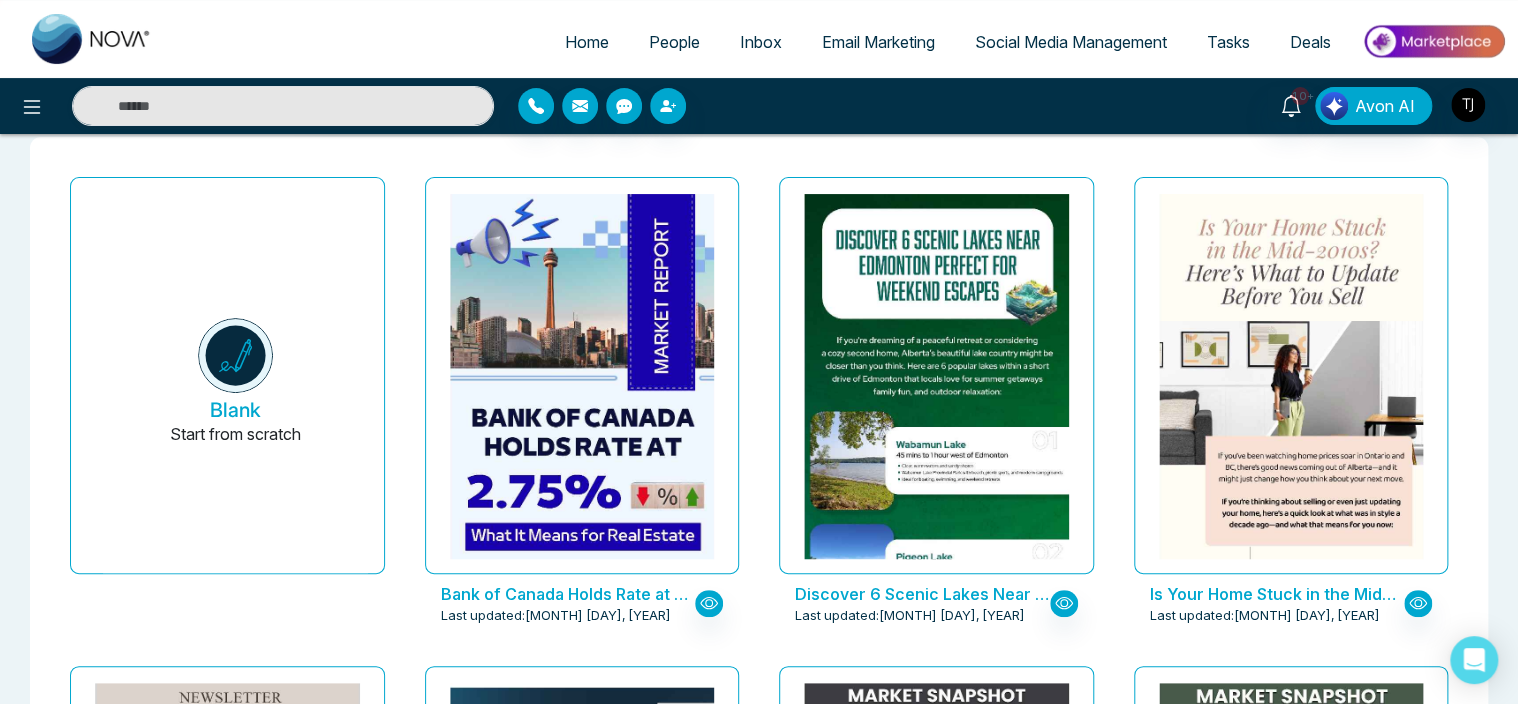 scroll, scrollTop: 96, scrollLeft: 0, axis: vertical 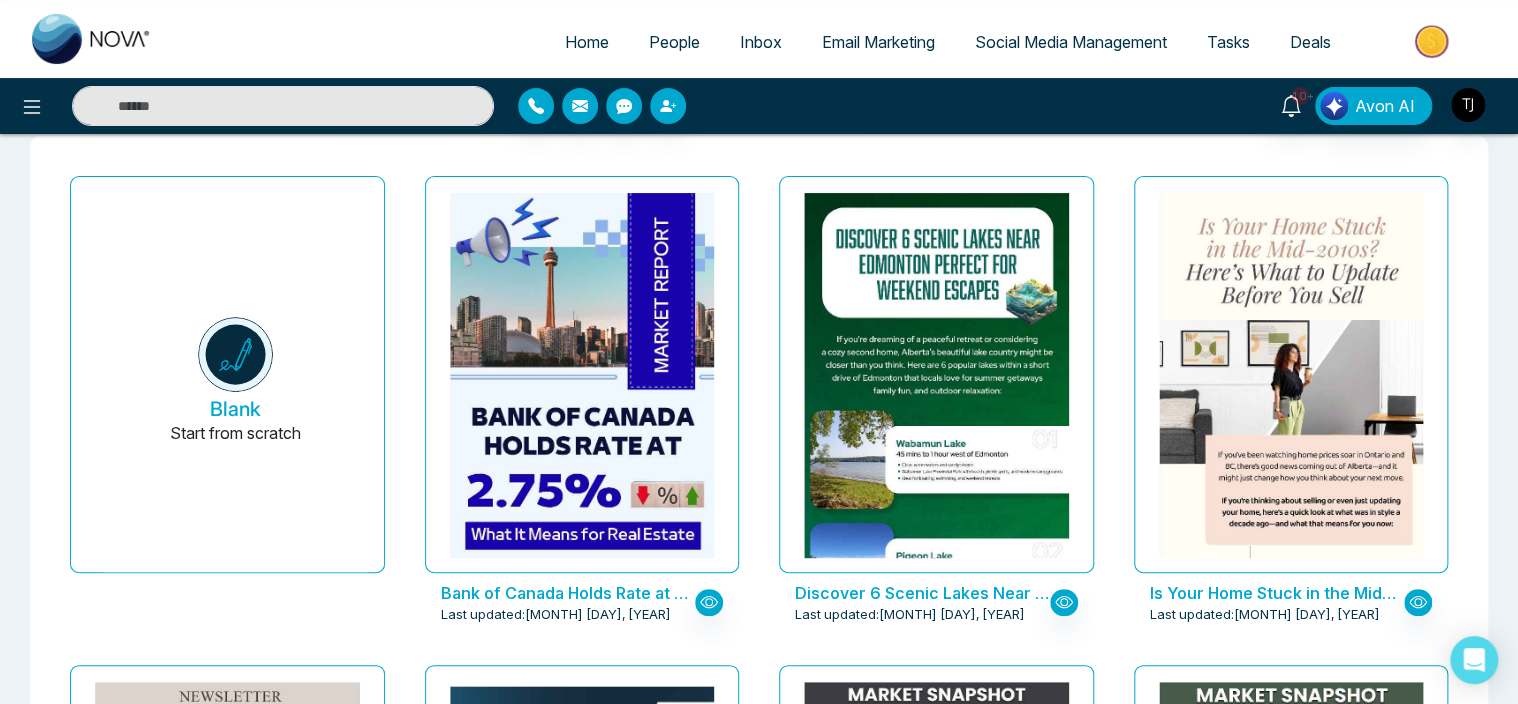 click on "Email Marketing" at bounding box center [878, 42] 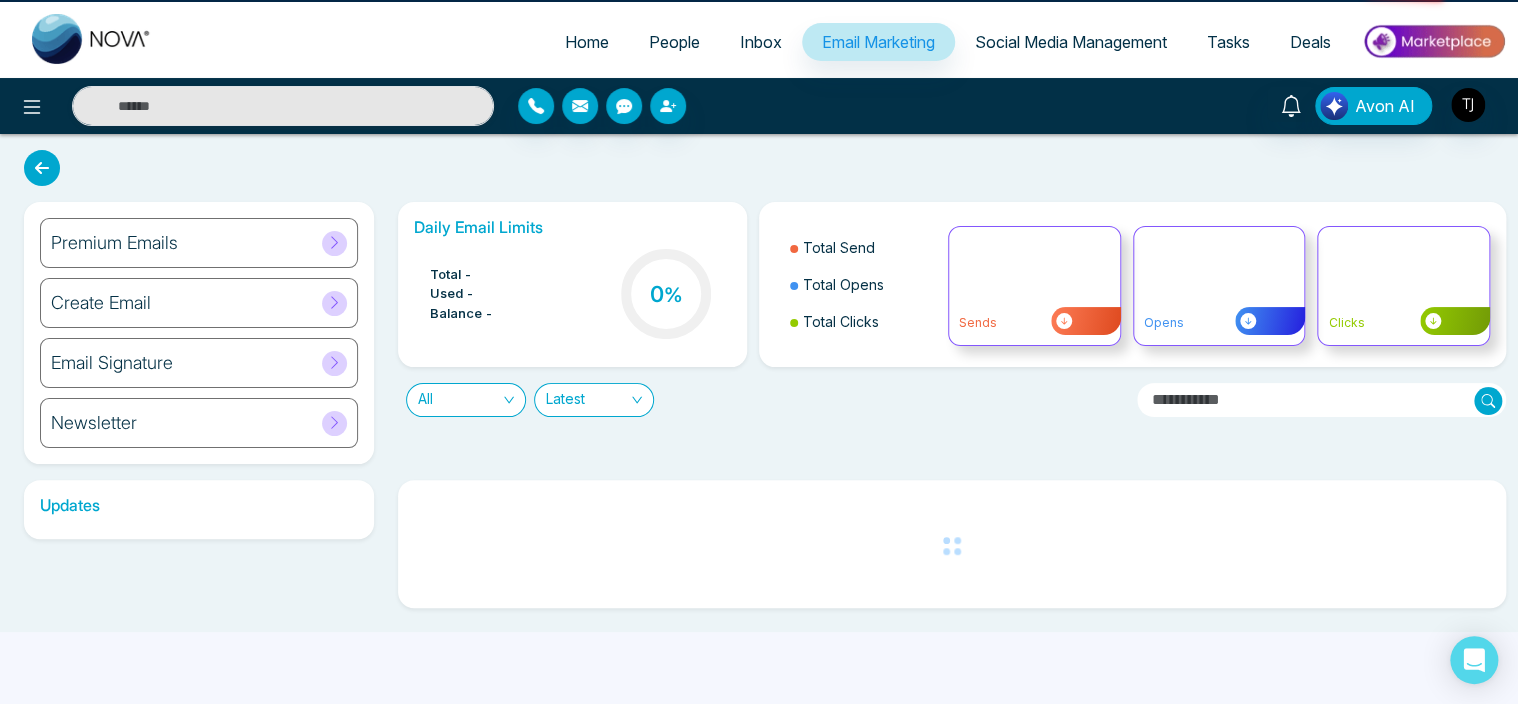 scroll, scrollTop: 0, scrollLeft: 0, axis: both 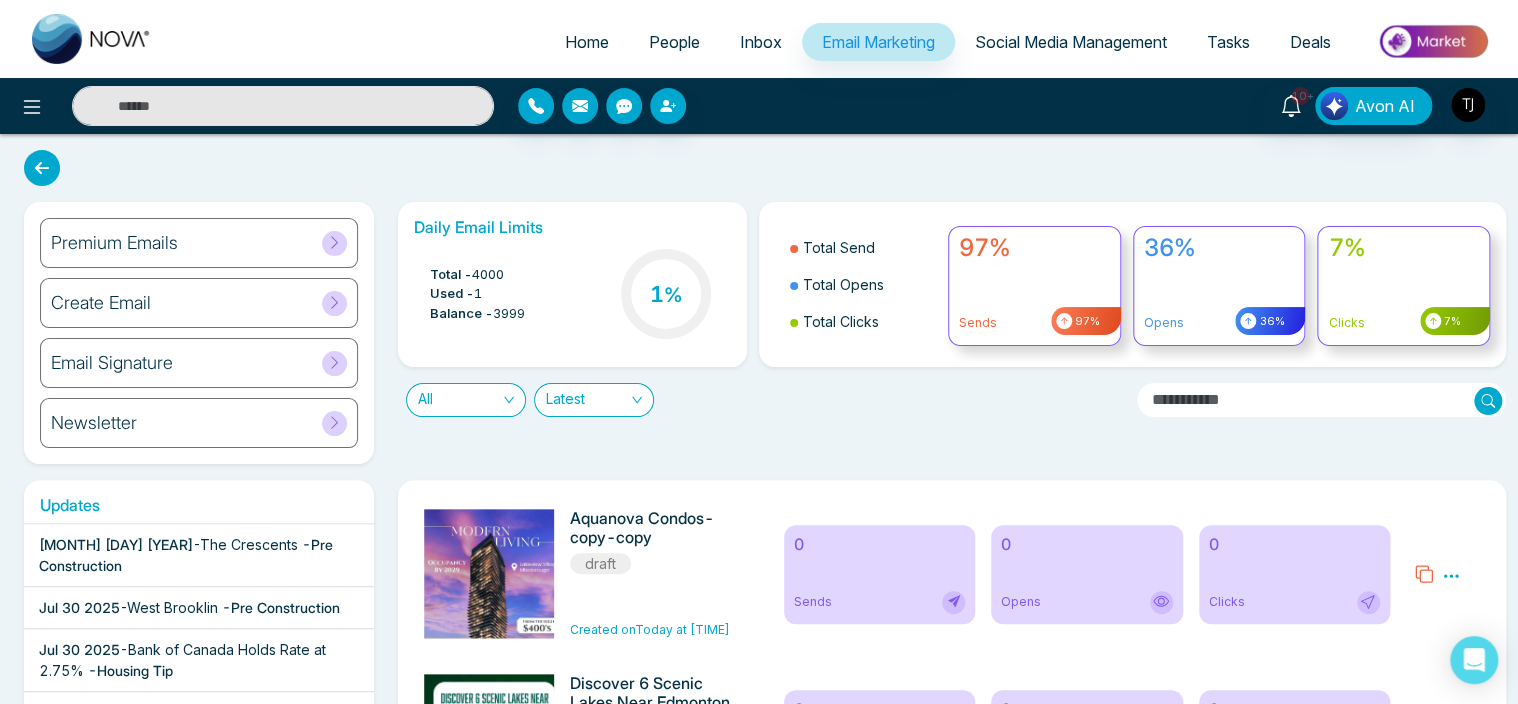 click on "Create Email" at bounding box center [199, 303] 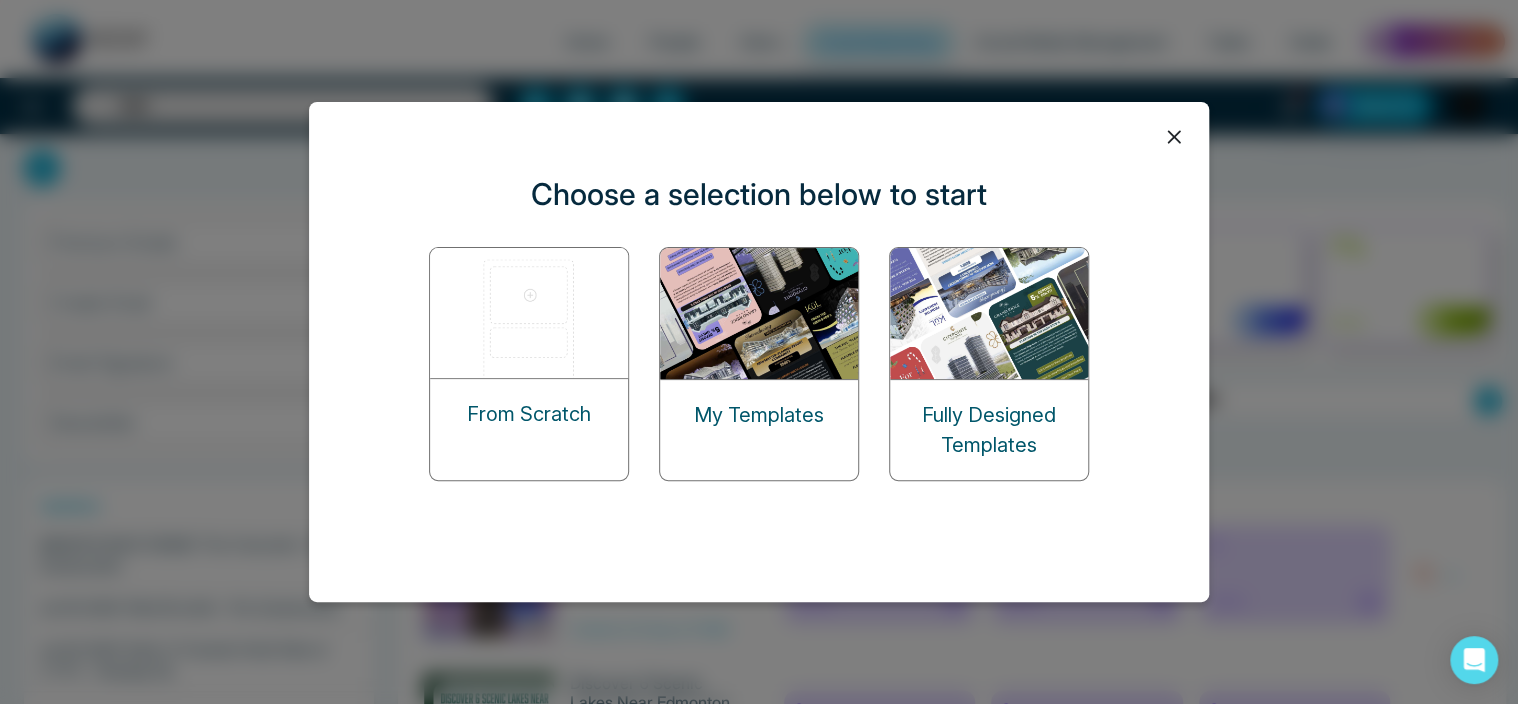 click 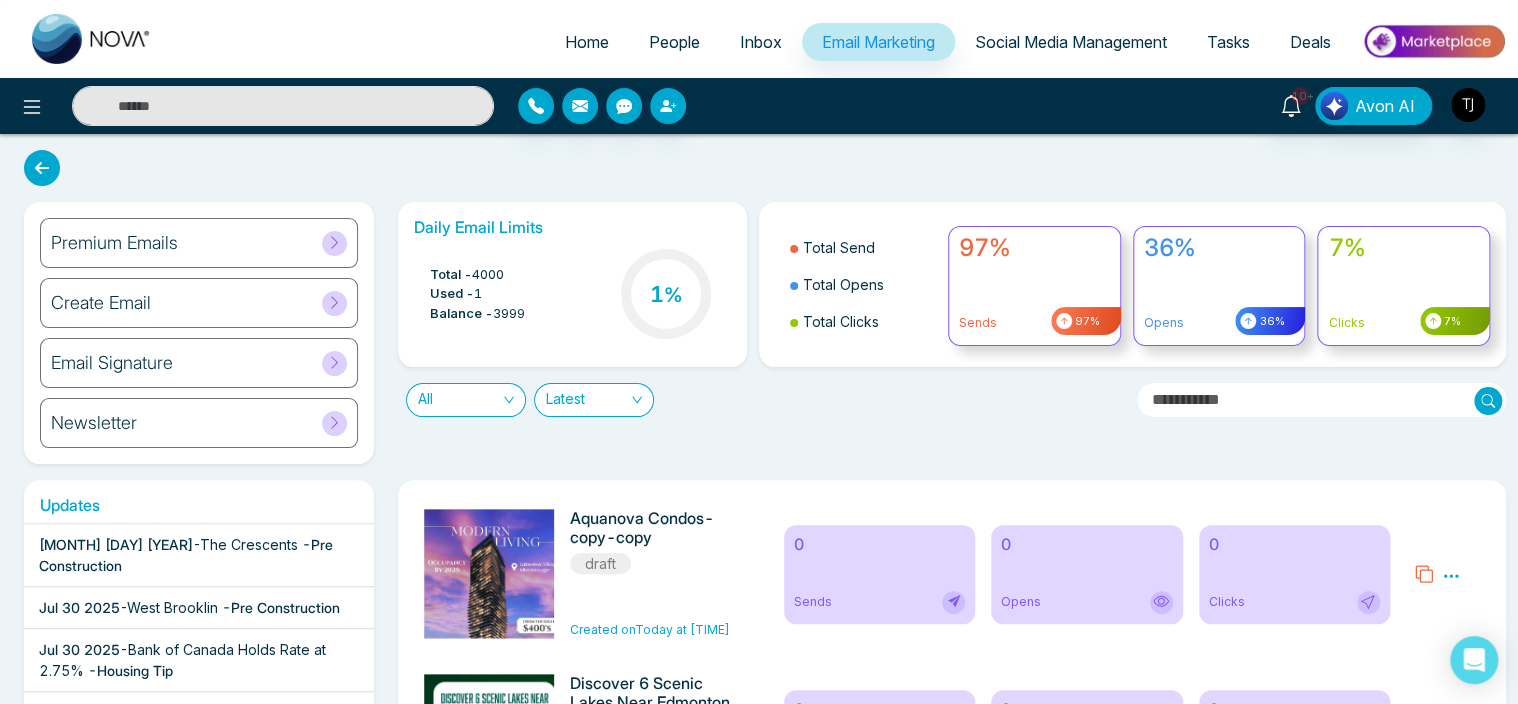 click on "Create Email" at bounding box center (199, 303) 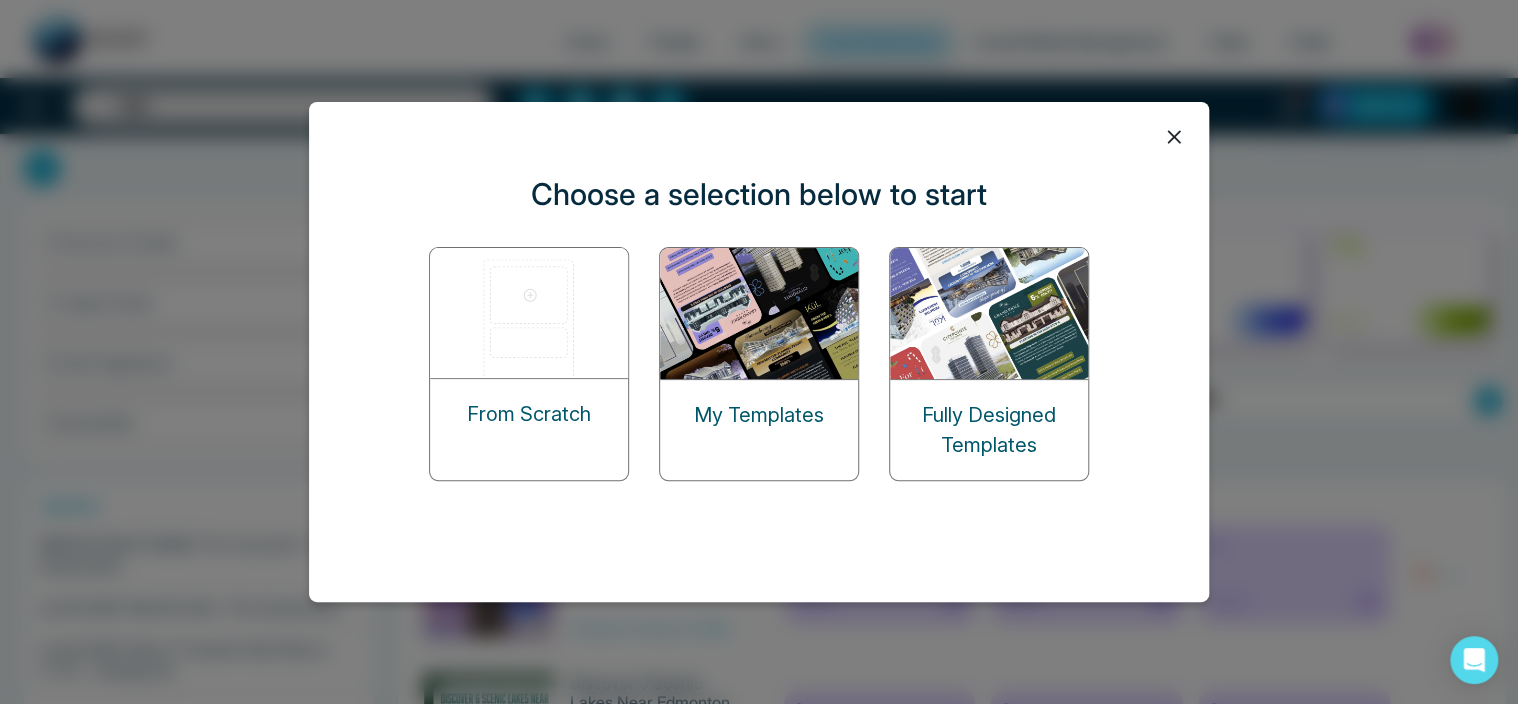 click on "Fully Designed Templates" at bounding box center [989, 430] 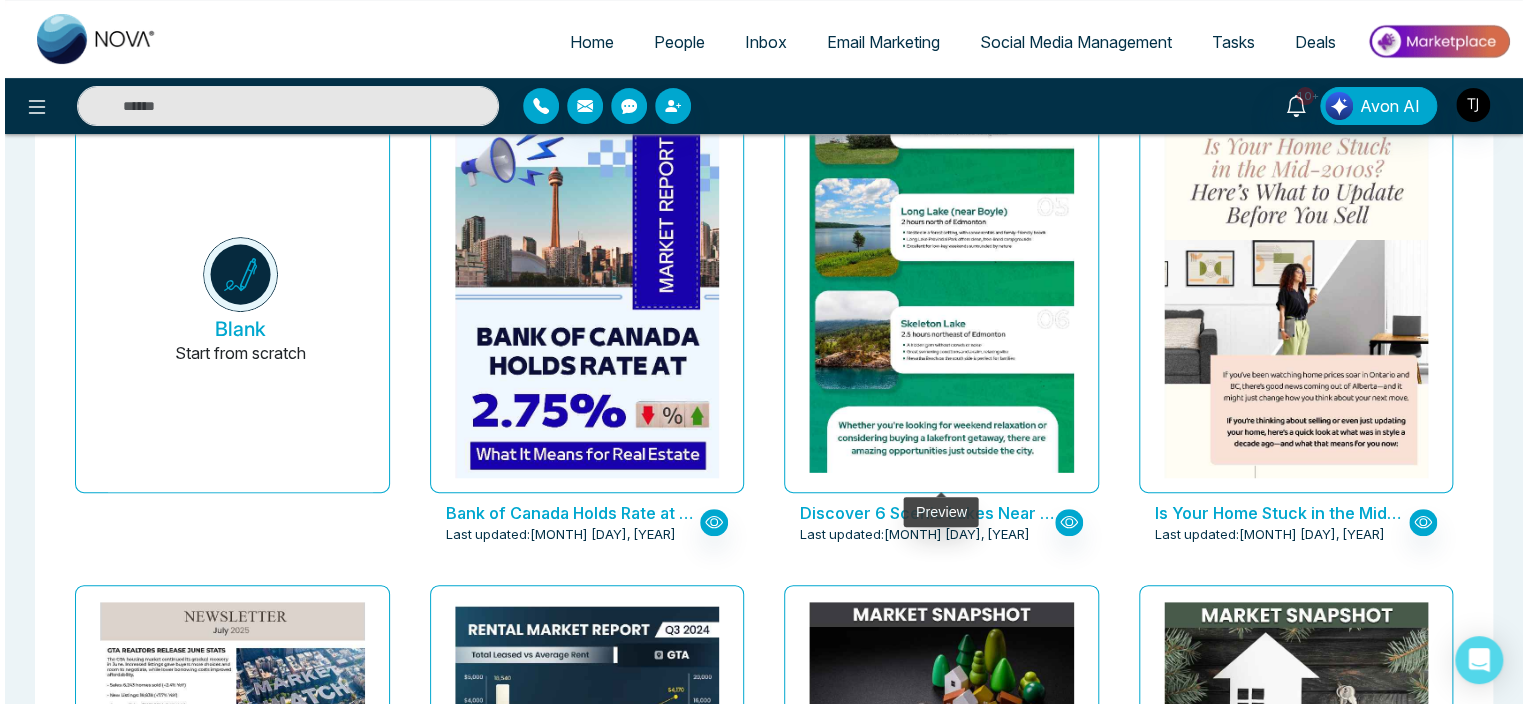 scroll, scrollTop: 179, scrollLeft: 0, axis: vertical 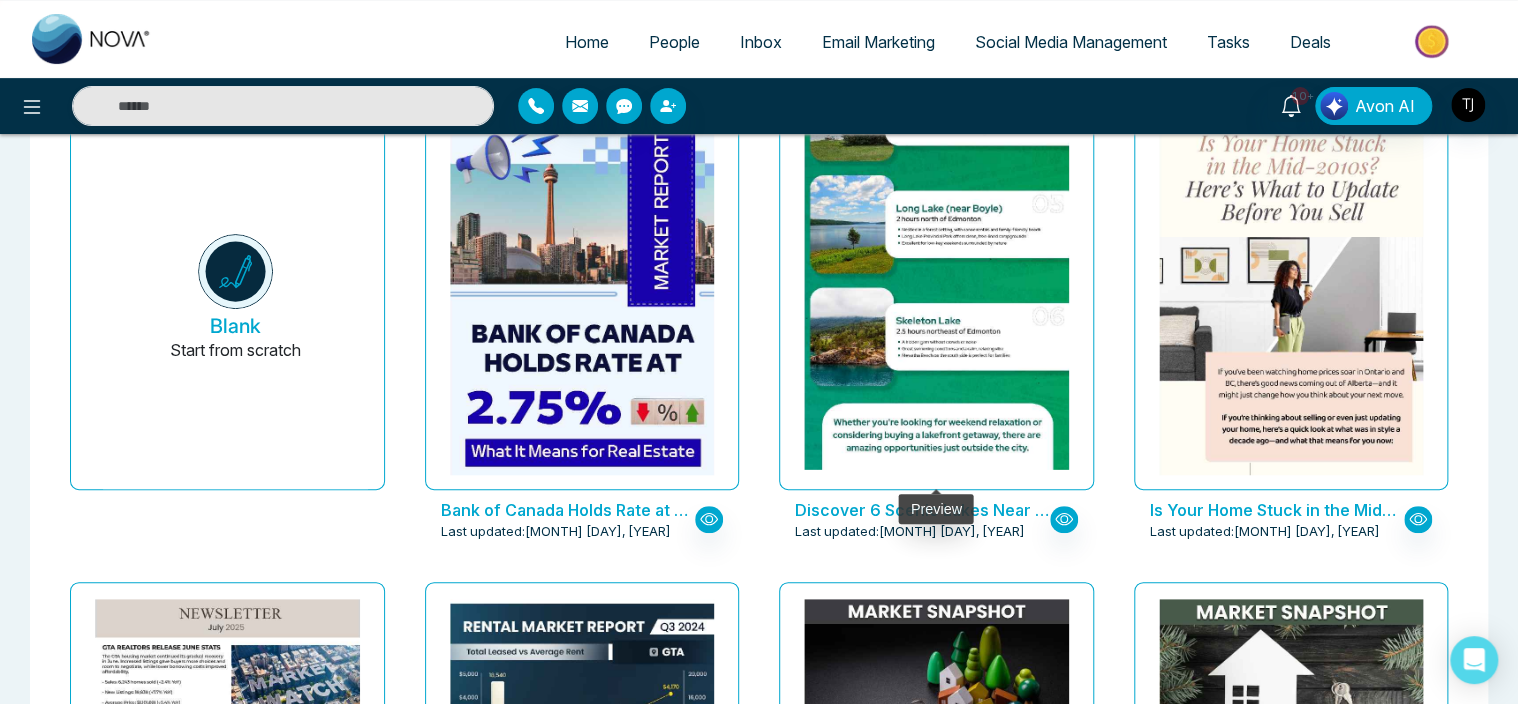 click at bounding box center (936, -11) 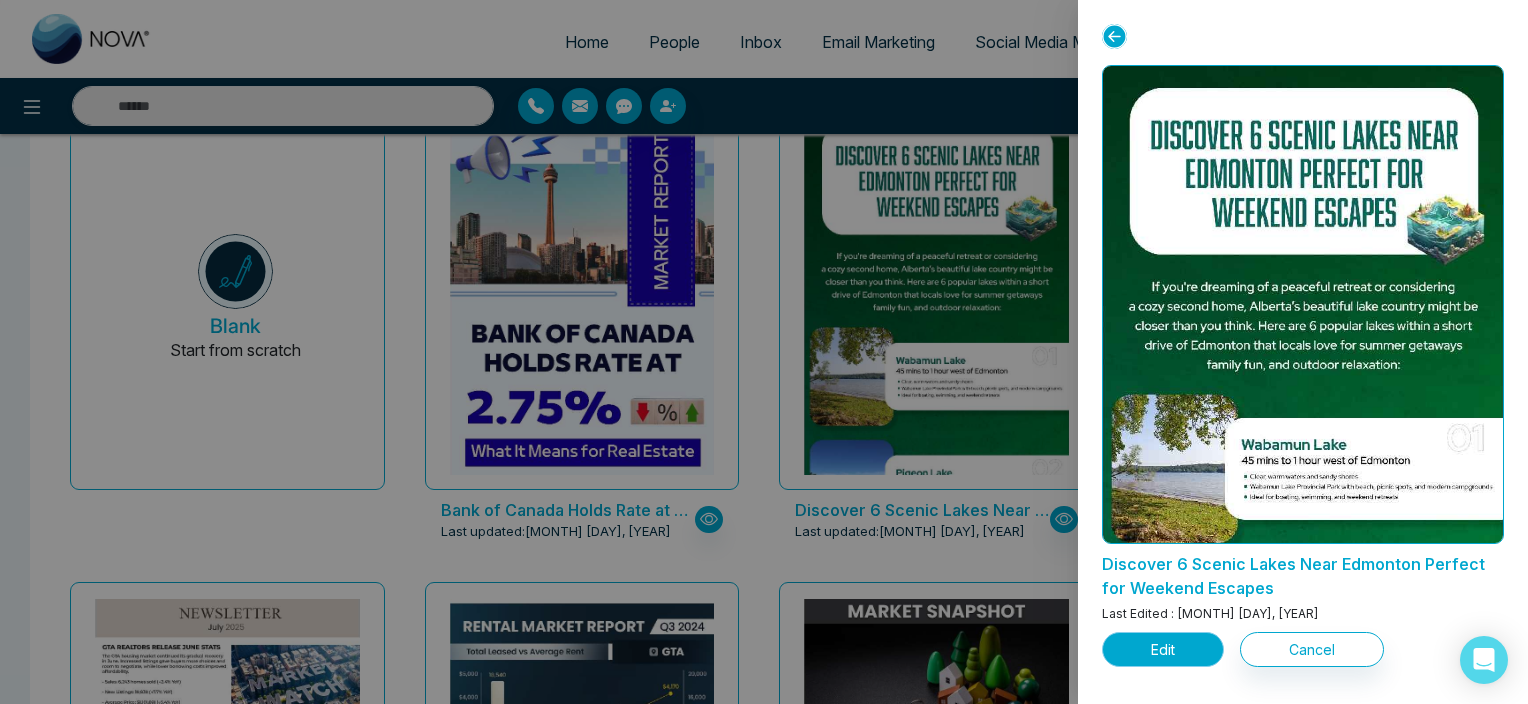 click on "Edit" at bounding box center [1163, 649] 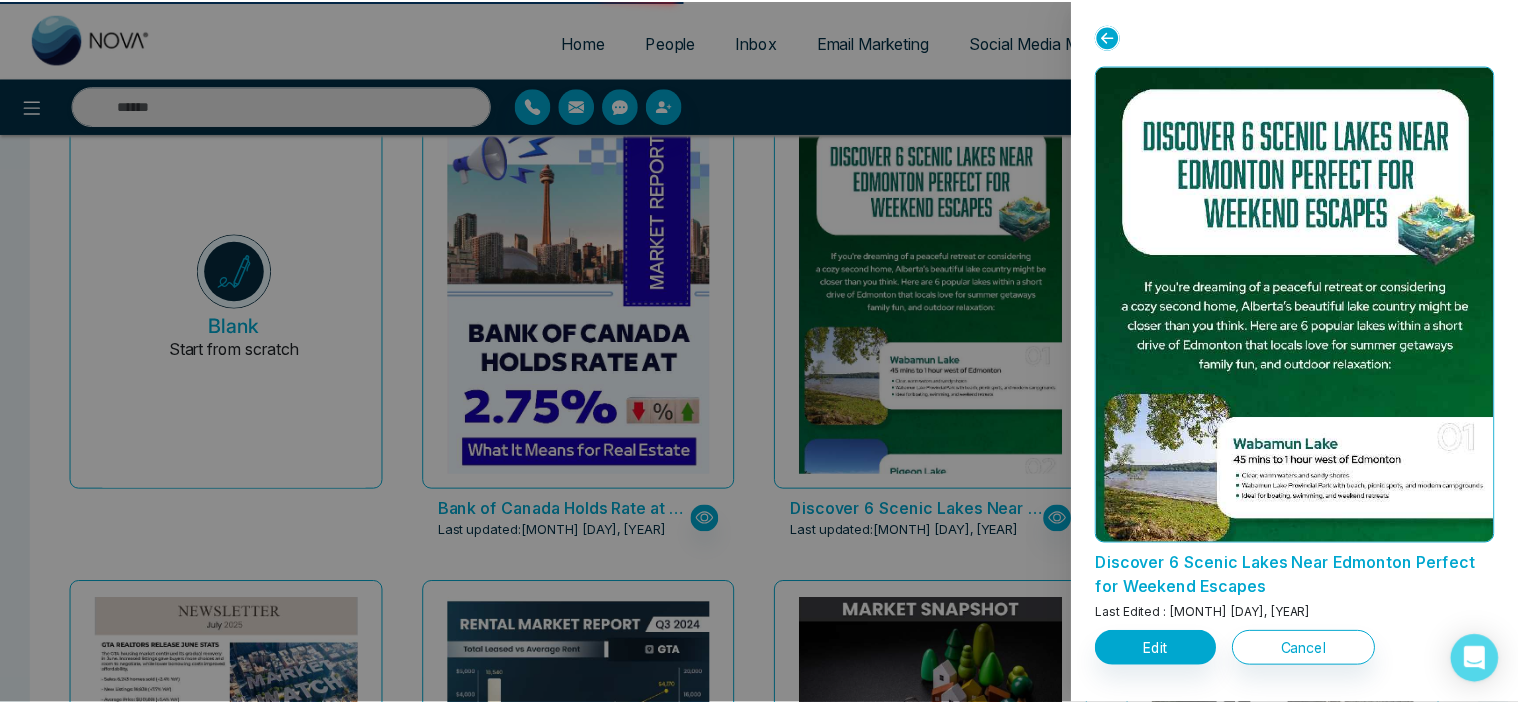 scroll, scrollTop: 0, scrollLeft: 0, axis: both 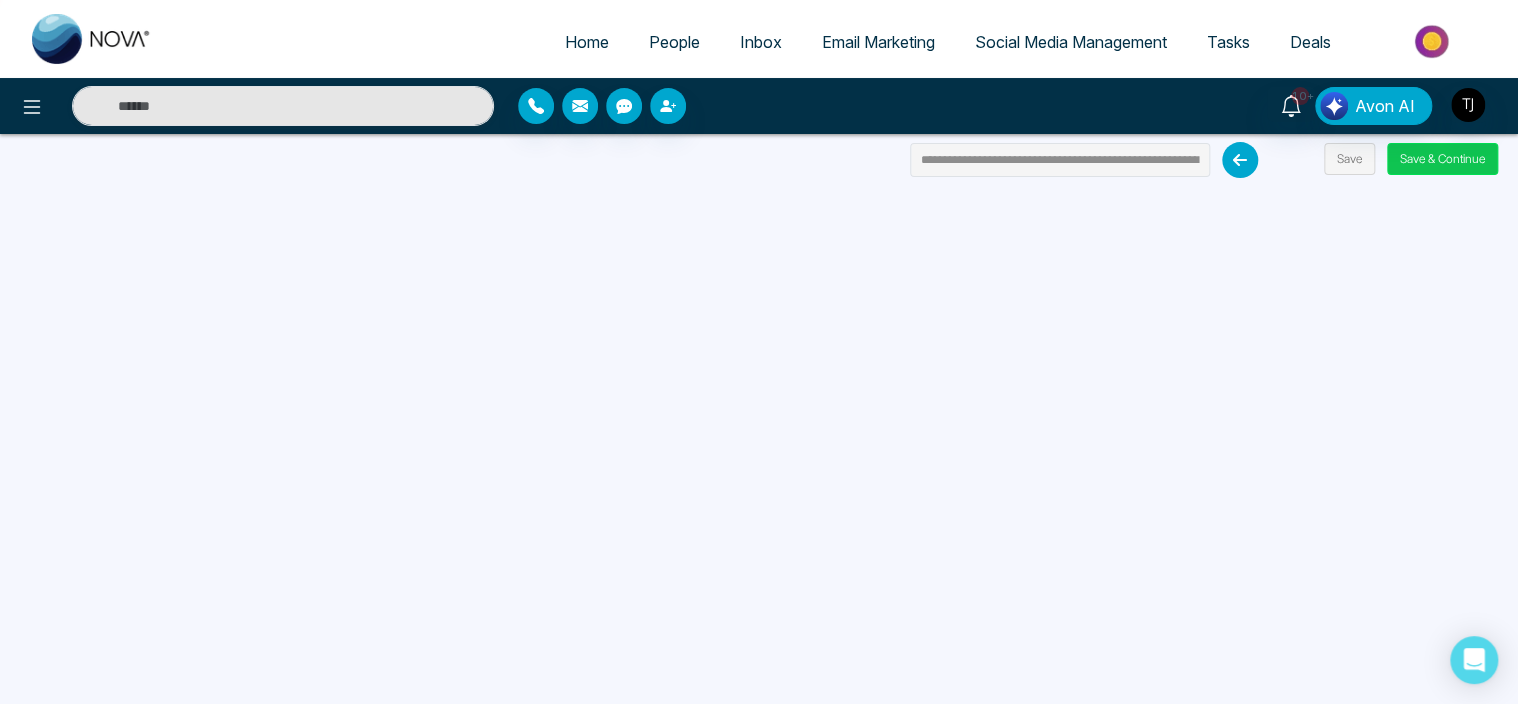 click on "Save & Continue" at bounding box center [1442, 159] 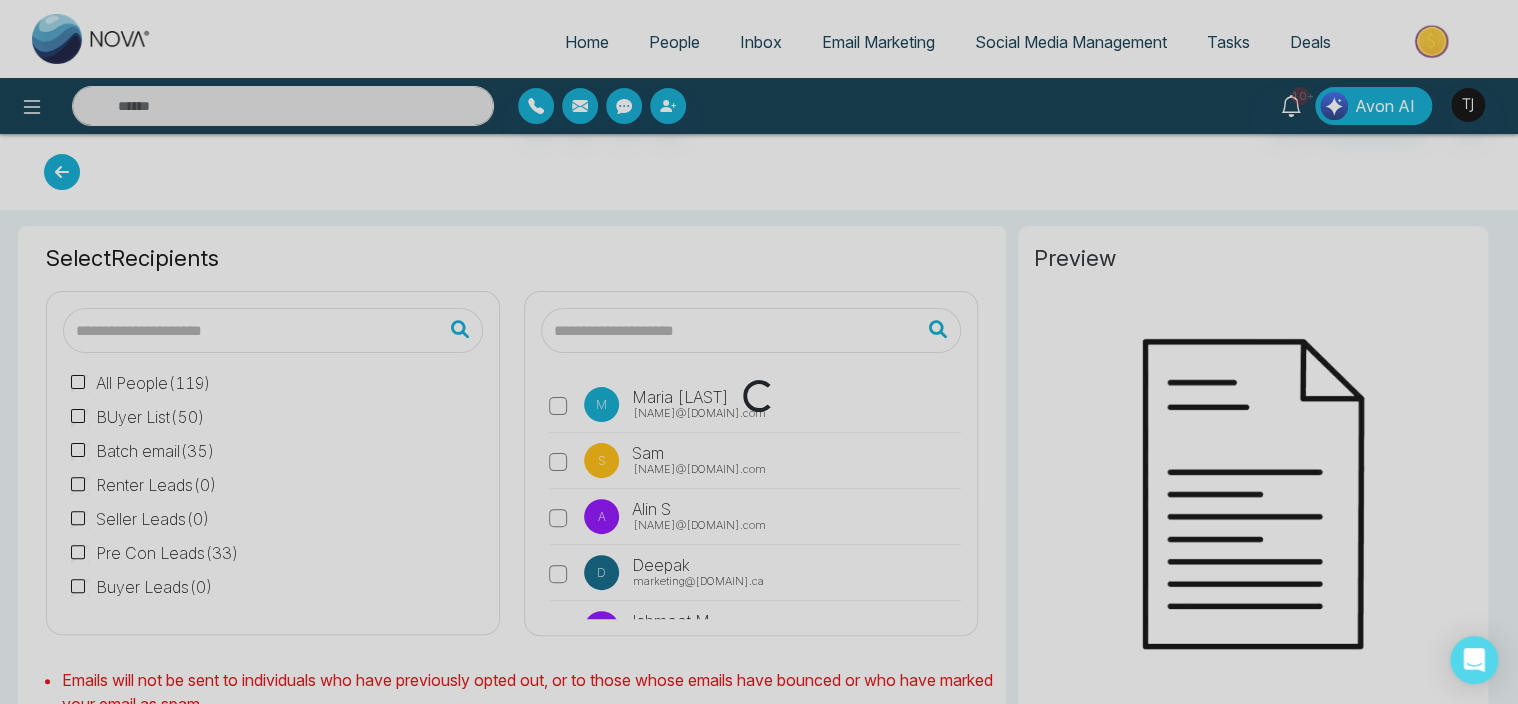 type on "**********" 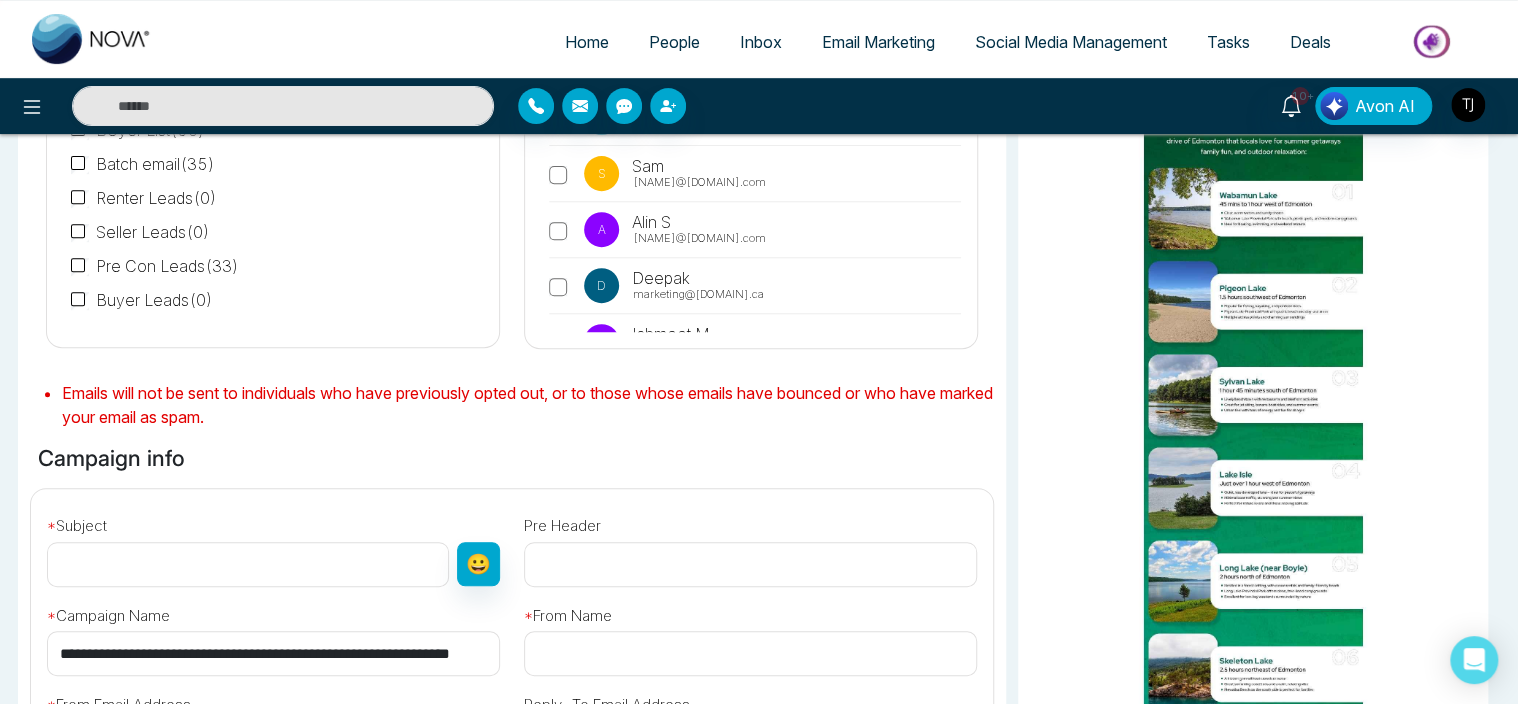 scroll, scrollTop: 318, scrollLeft: 0, axis: vertical 